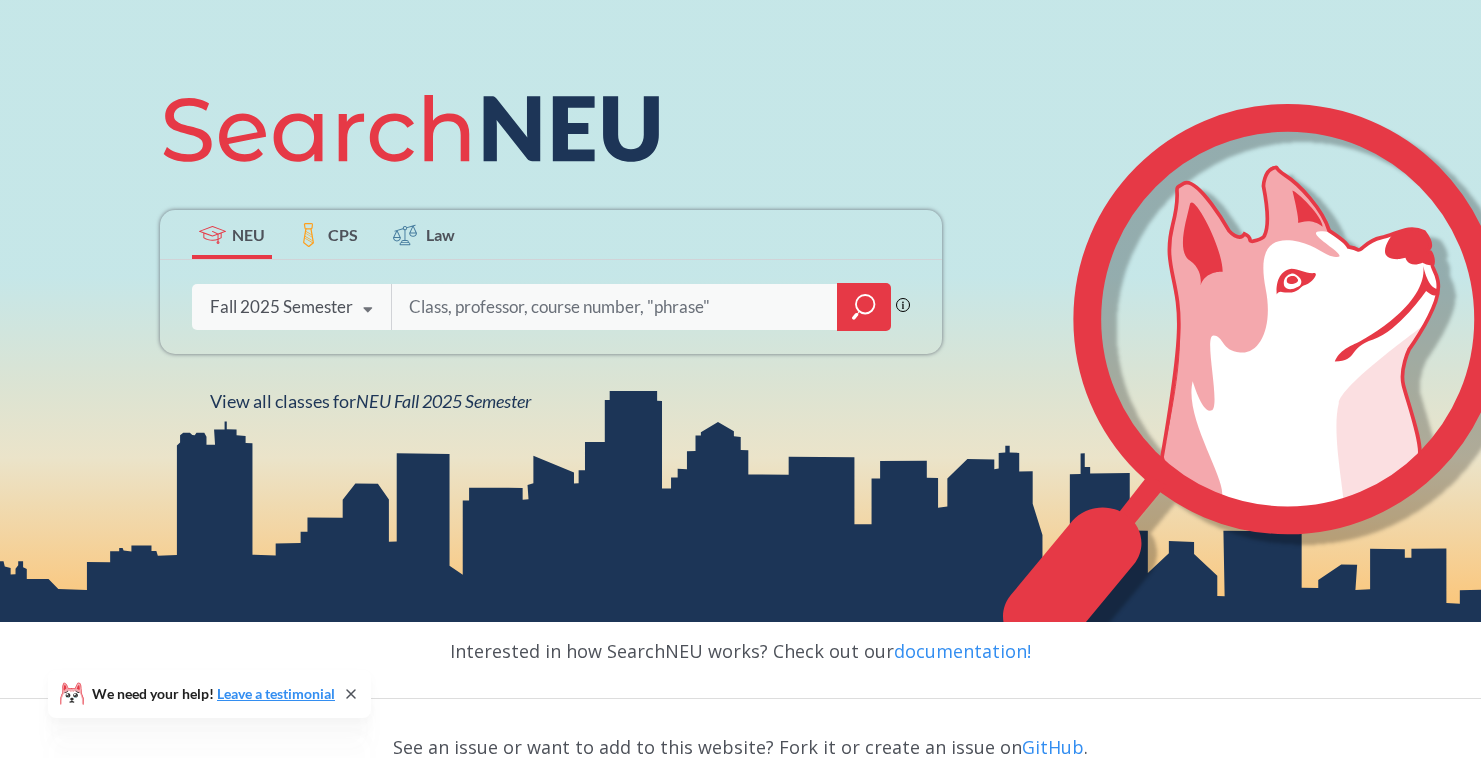 scroll, scrollTop: 359, scrollLeft: 0, axis: vertical 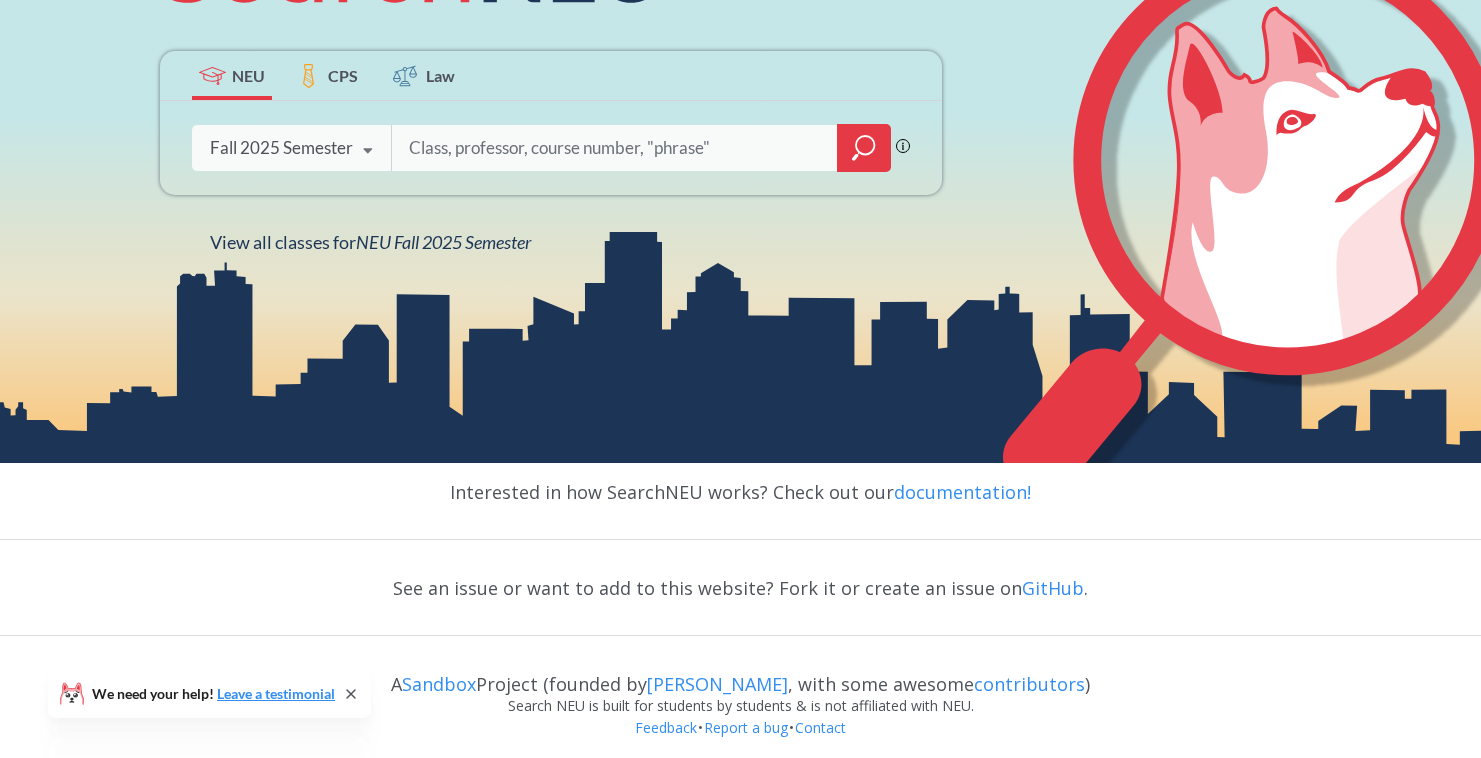 click at bounding box center (615, 148) 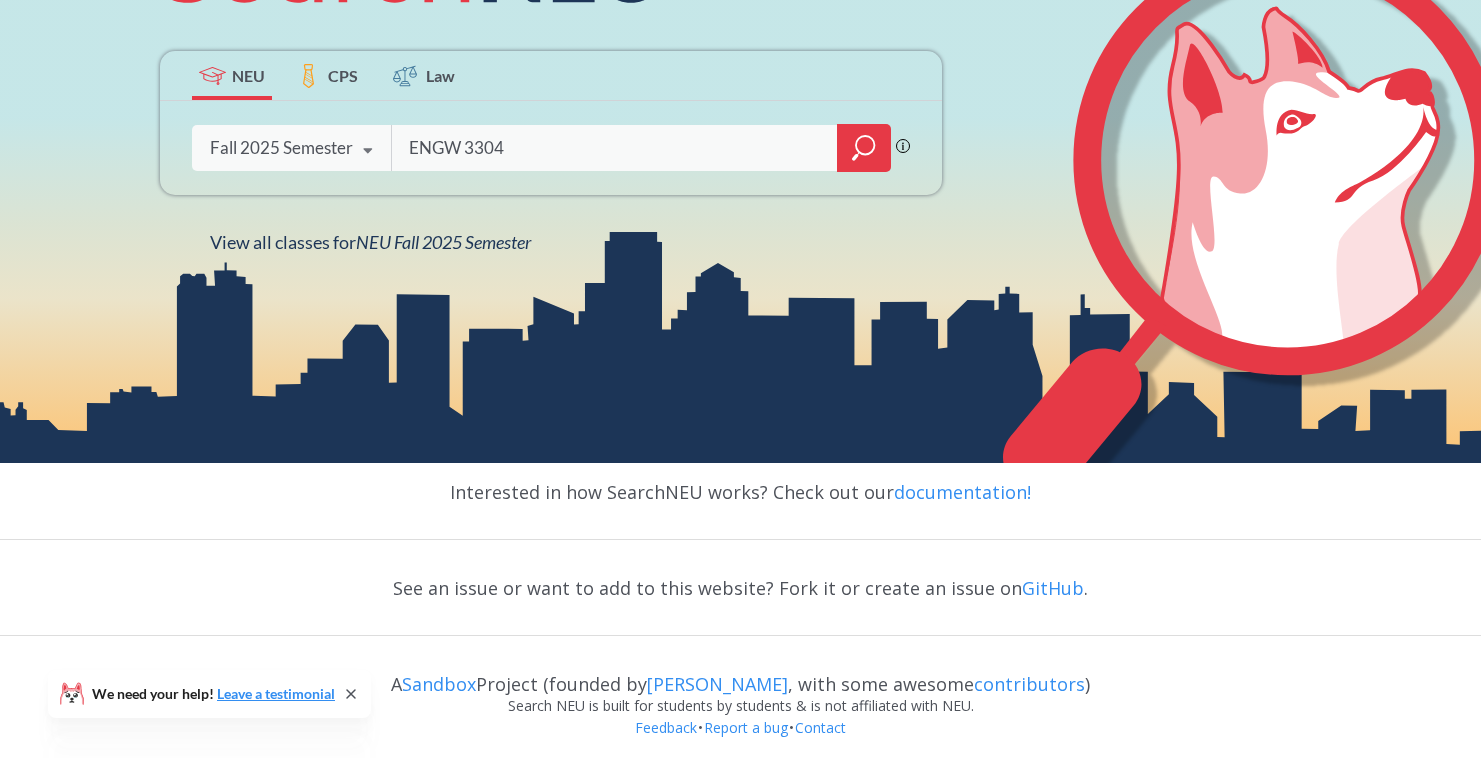 type on "ENGW 3304" 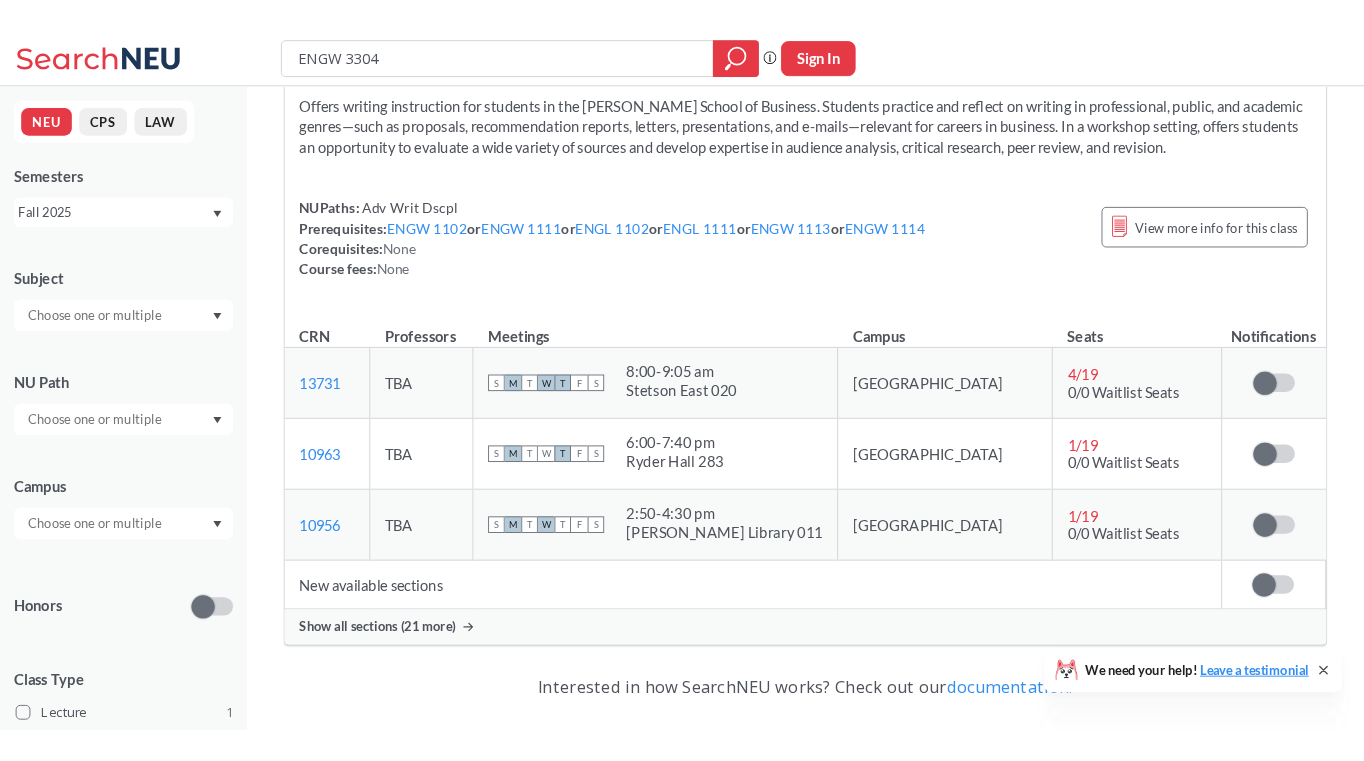 scroll, scrollTop: 0, scrollLeft: 0, axis: both 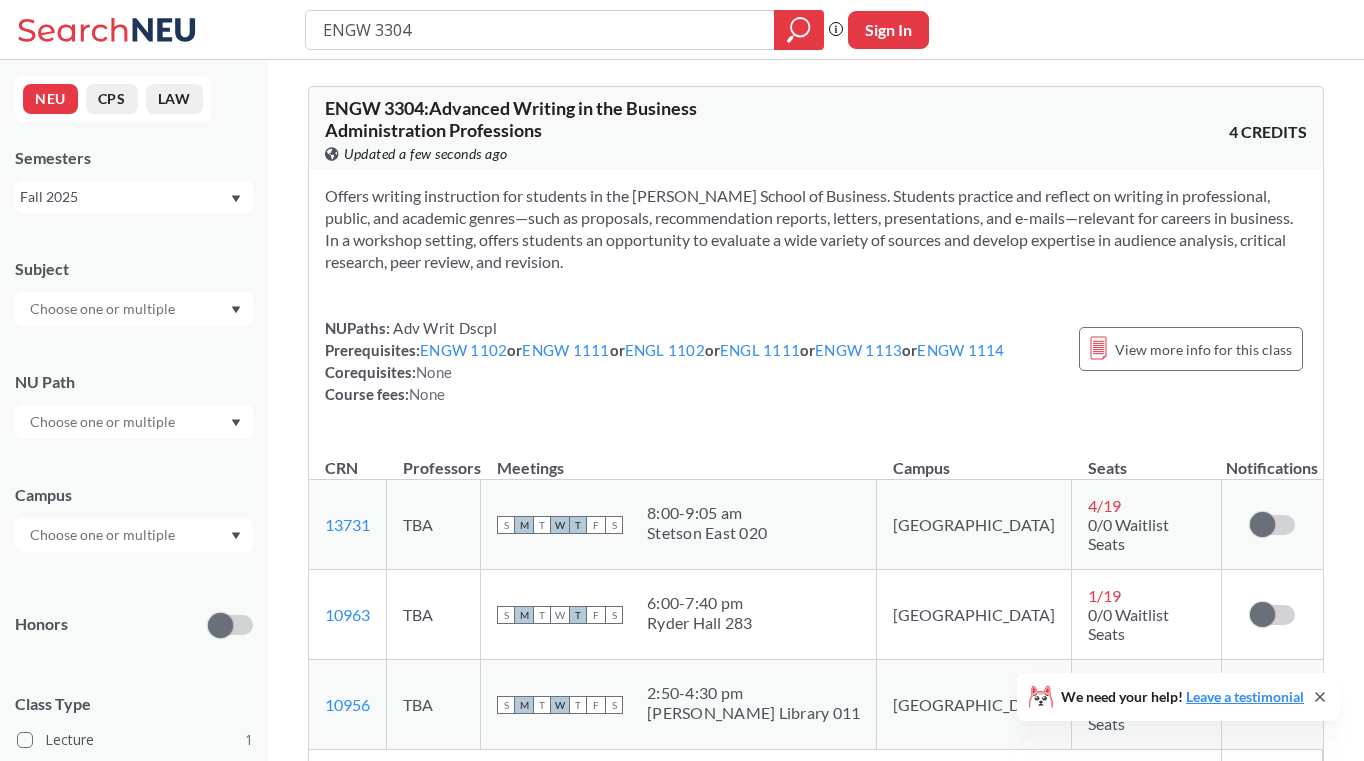 drag, startPoint x: 465, startPoint y: 34, endPoint x: 193, endPoint y: 15, distance: 272.66278 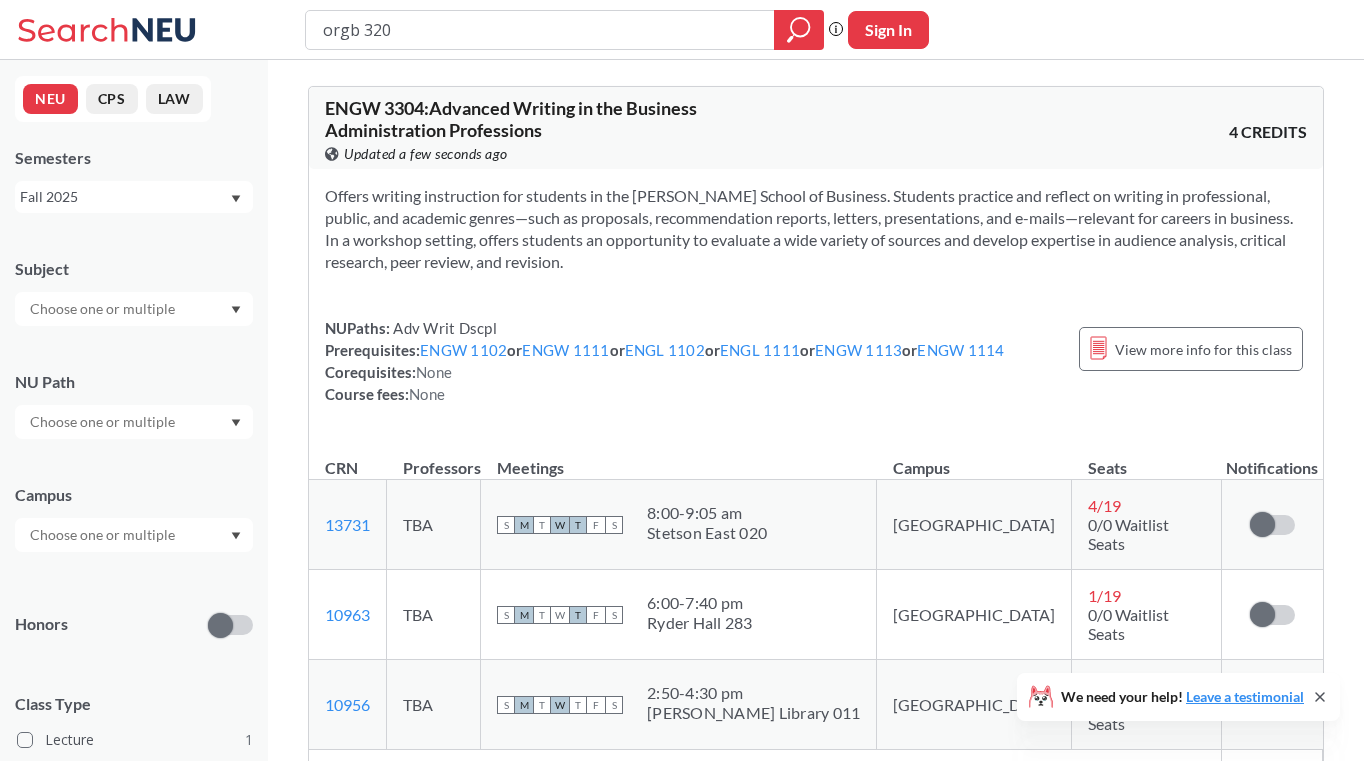 type on "orgb 3201" 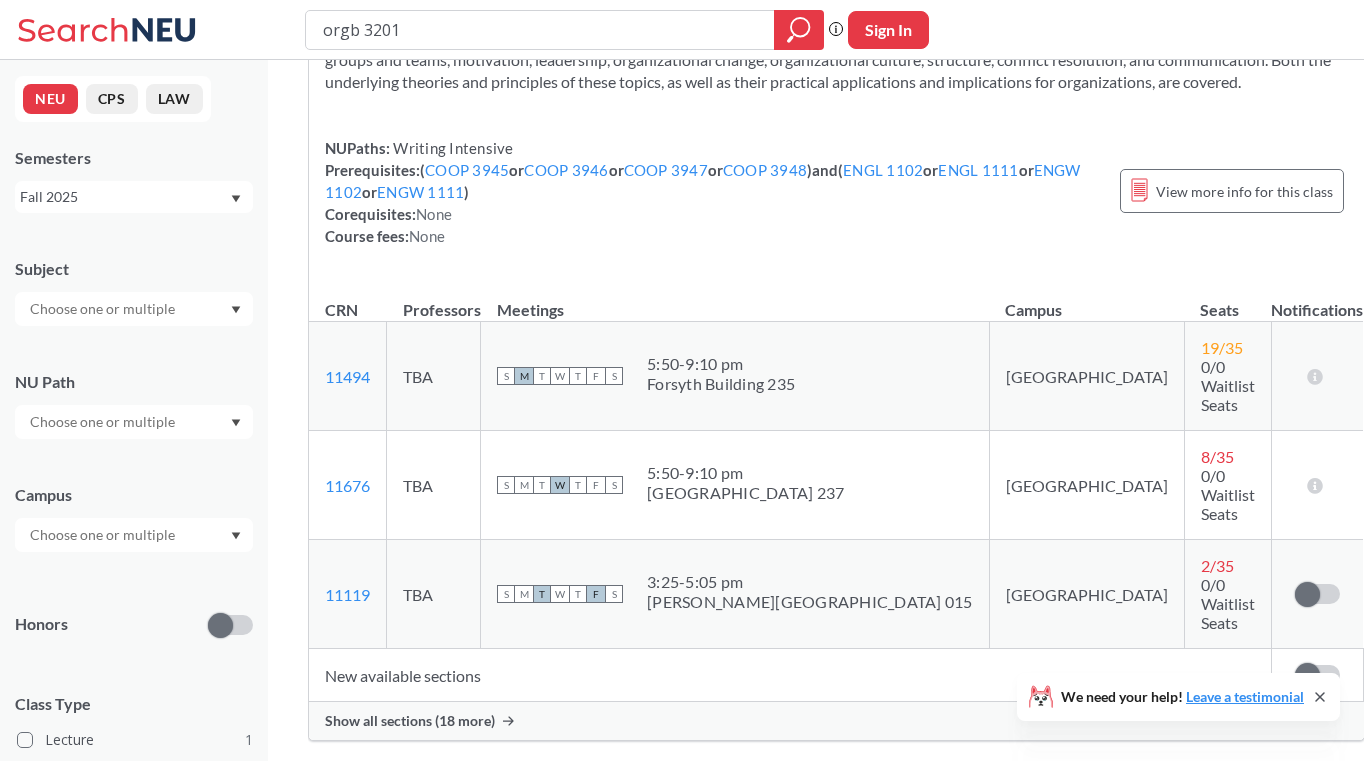 scroll, scrollTop: 161, scrollLeft: 0, axis: vertical 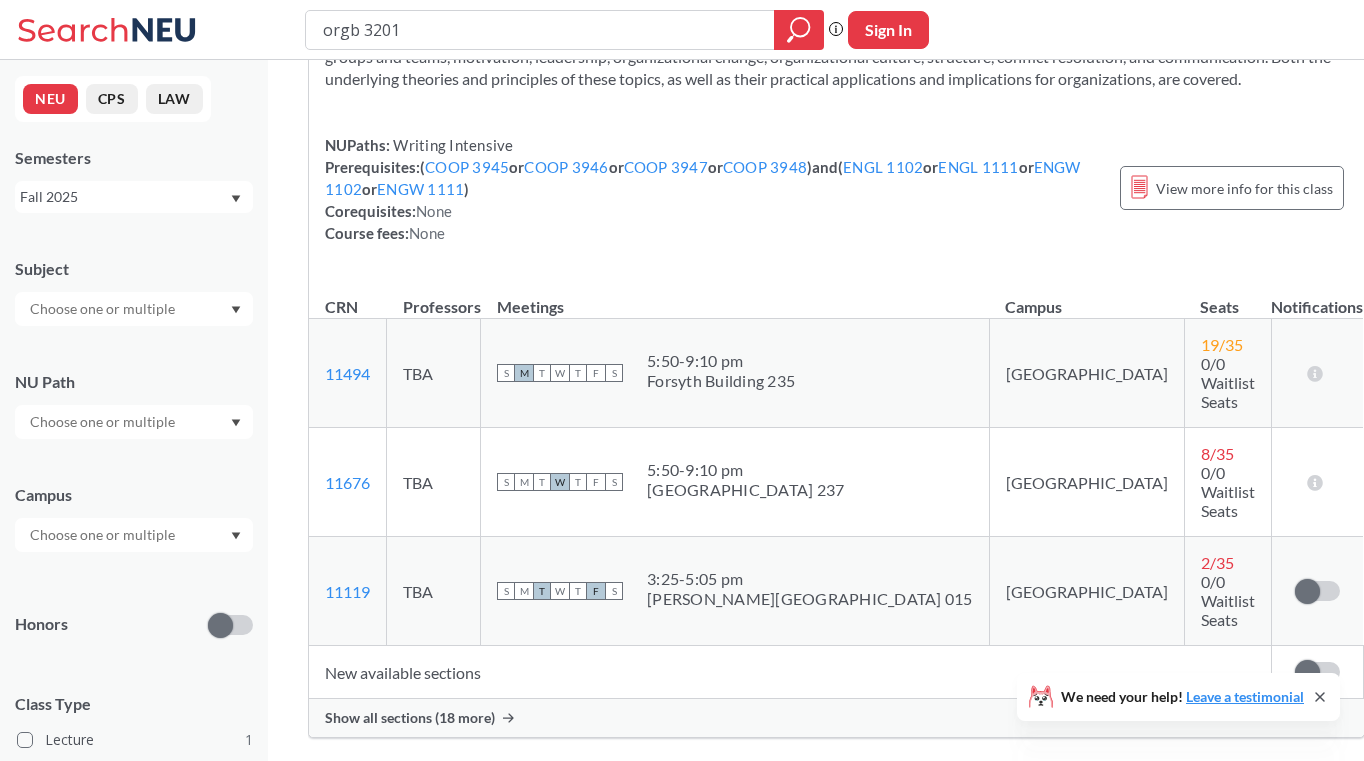 drag, startPoint x: 429, startPoint y: 29, endPoint x: 169, endPoint y: -3, distance: 261.96182 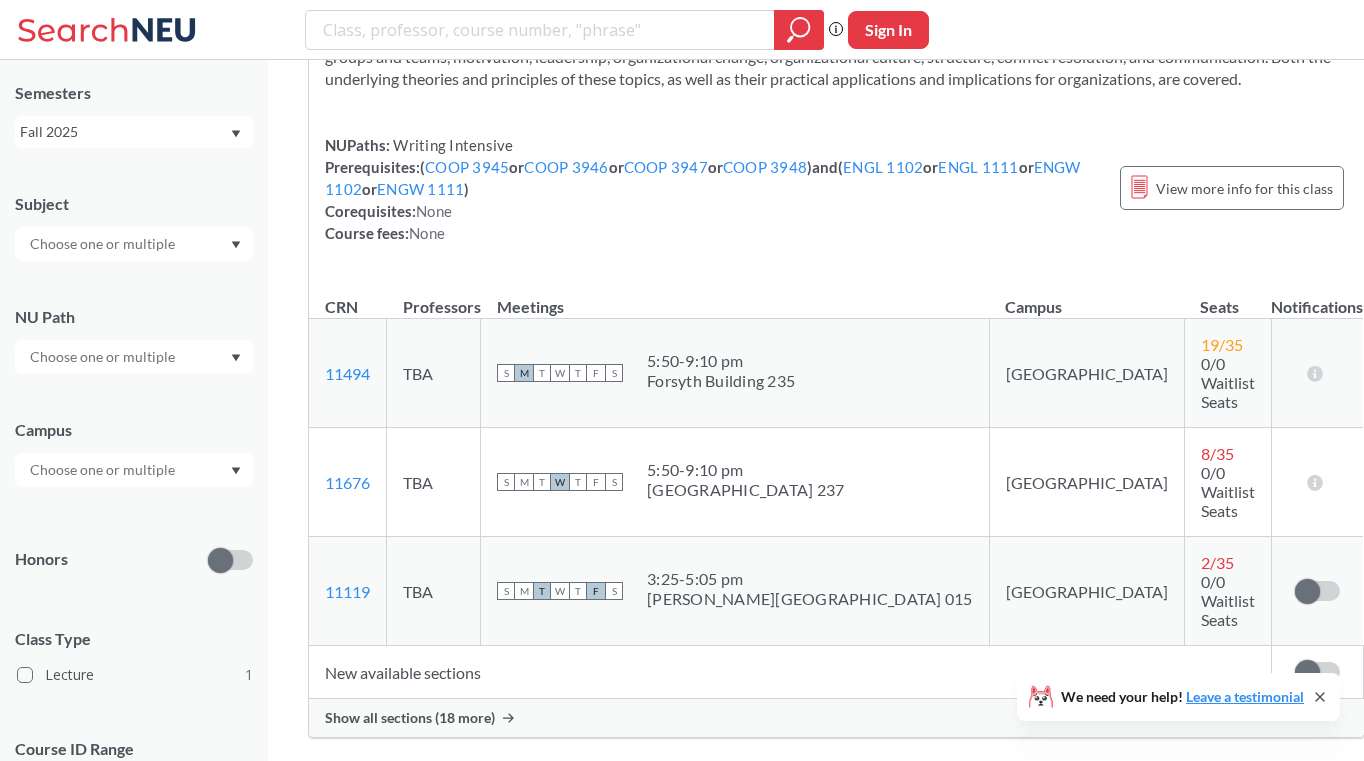 scroll, scrollTop: 70, scrollLeft: 0, axis: vertical 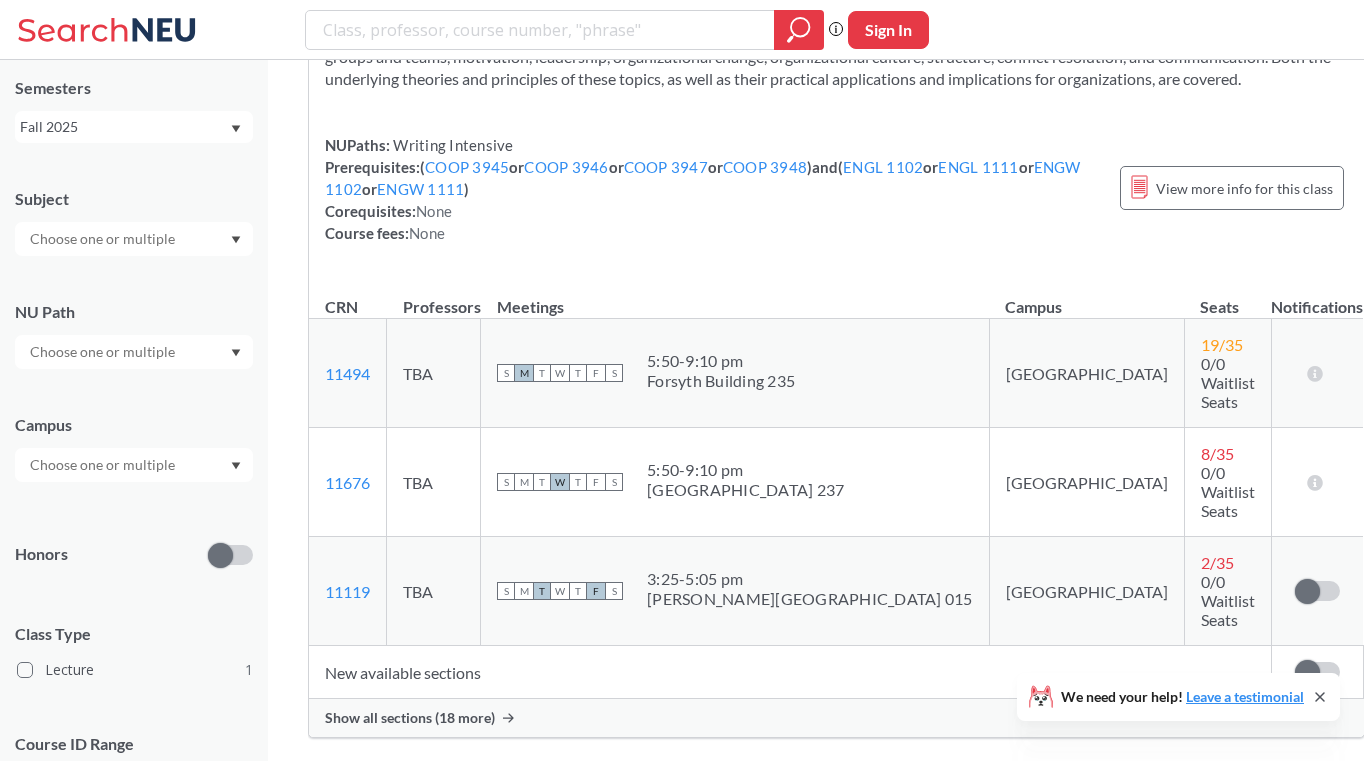 type 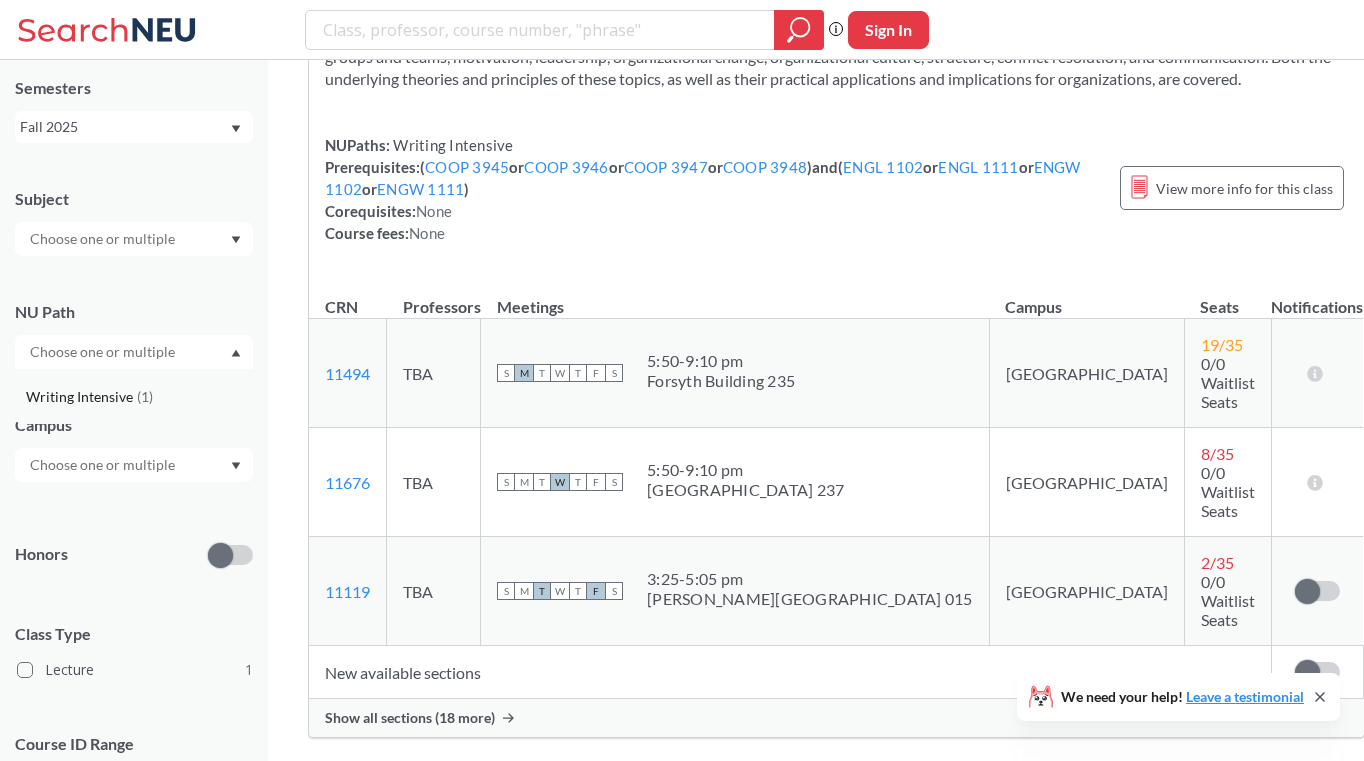 click on "Writing Intensive" at bounding box center [81, 397] 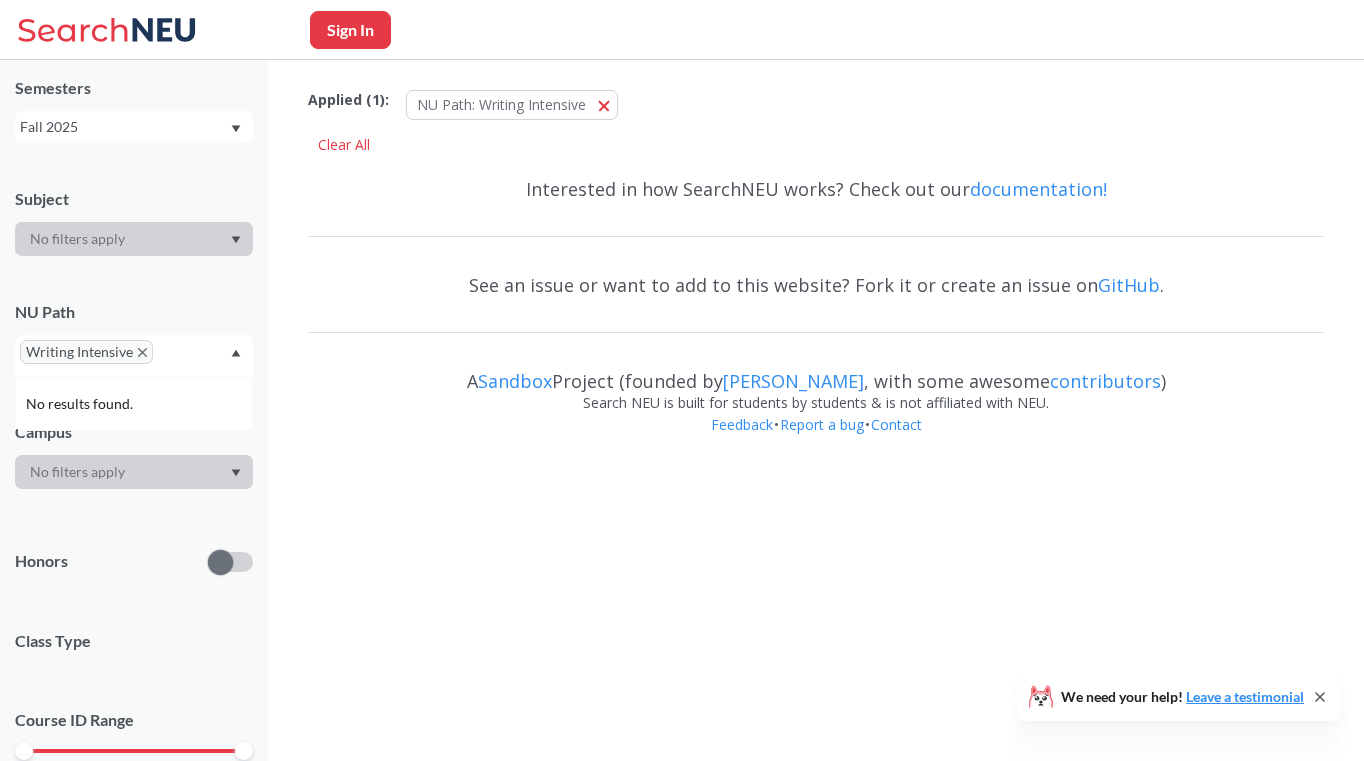 scroll, scrollTop: 0, scrollLeft: 0, axis: both 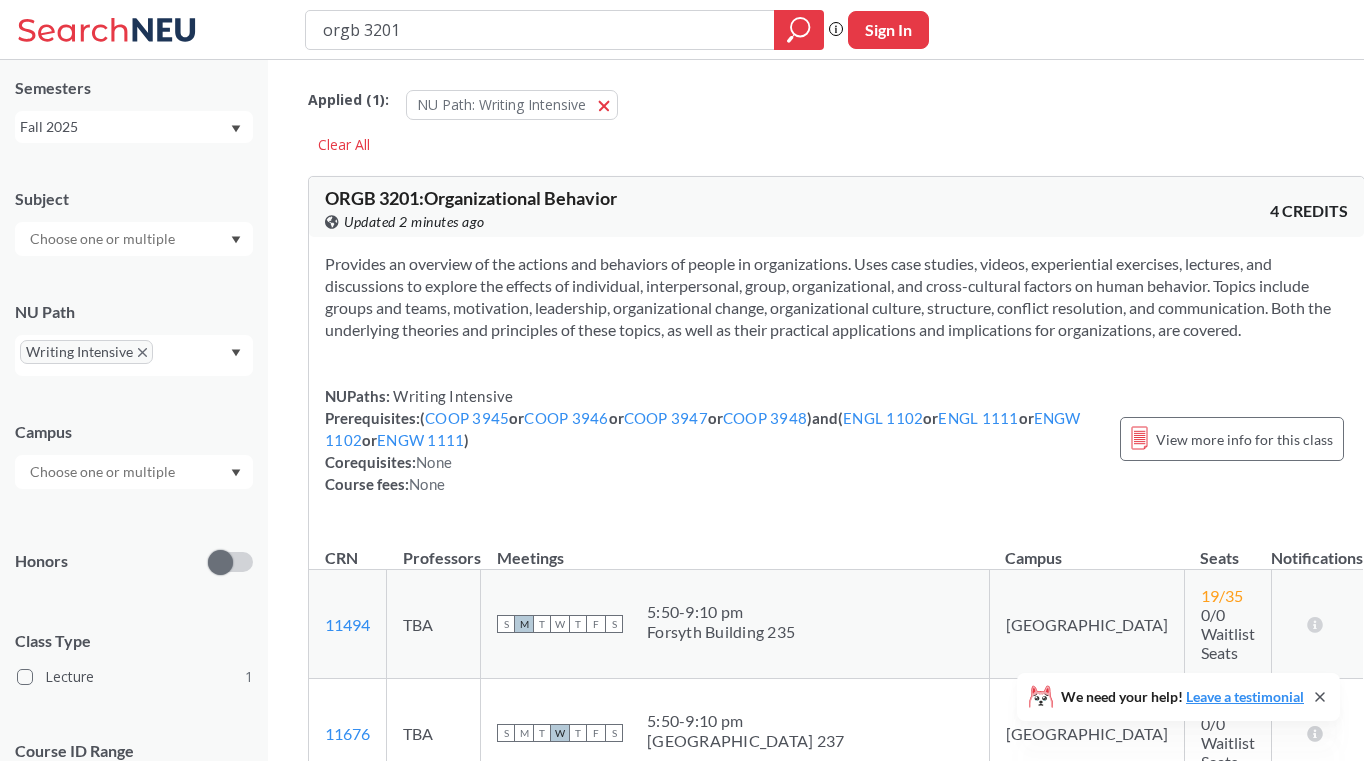 drag, startPoint x: 429, startPoint y: 25, endPoint x: 309, endPoint y: 23, distance: 120.01666 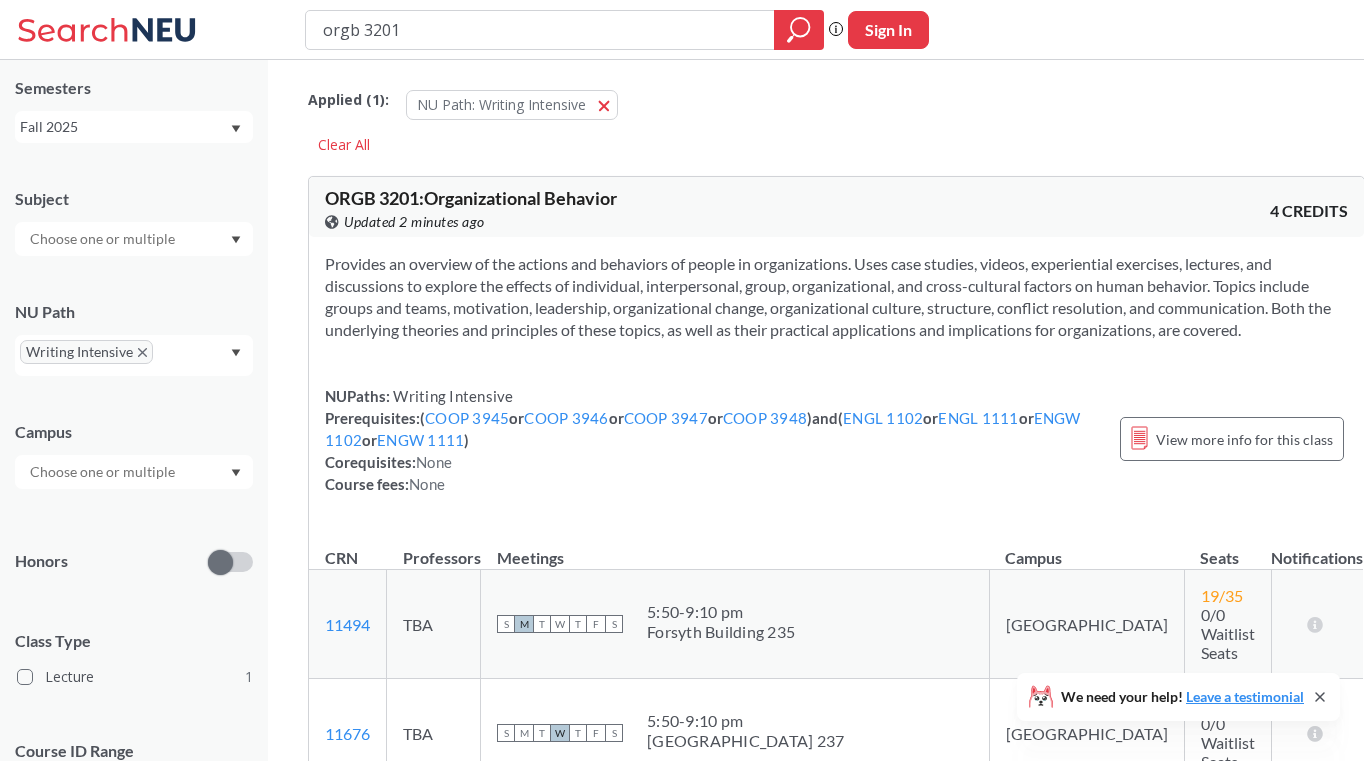 click on "orgb 3201" at bounding box center (564, 30) 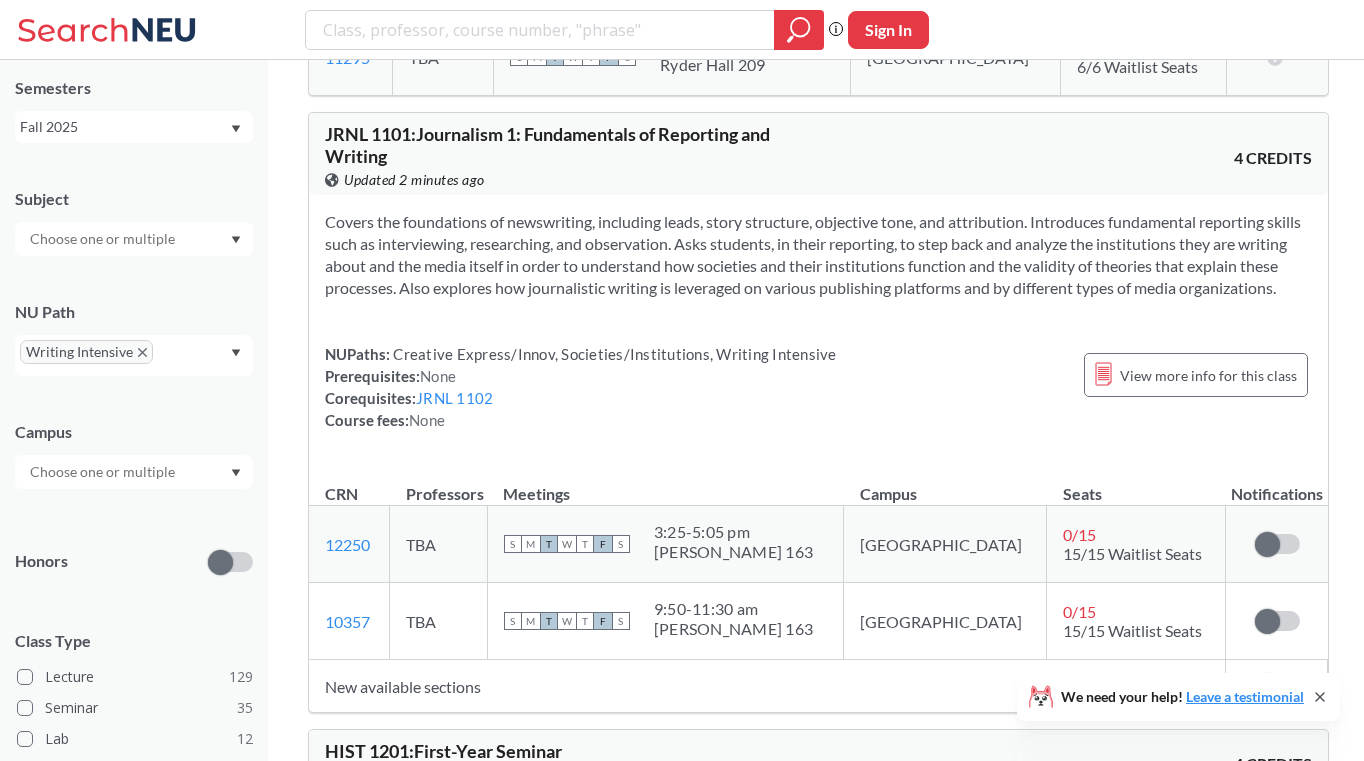 scroll, scrollTop: 528, scrollLeft: 0, axis: vertical 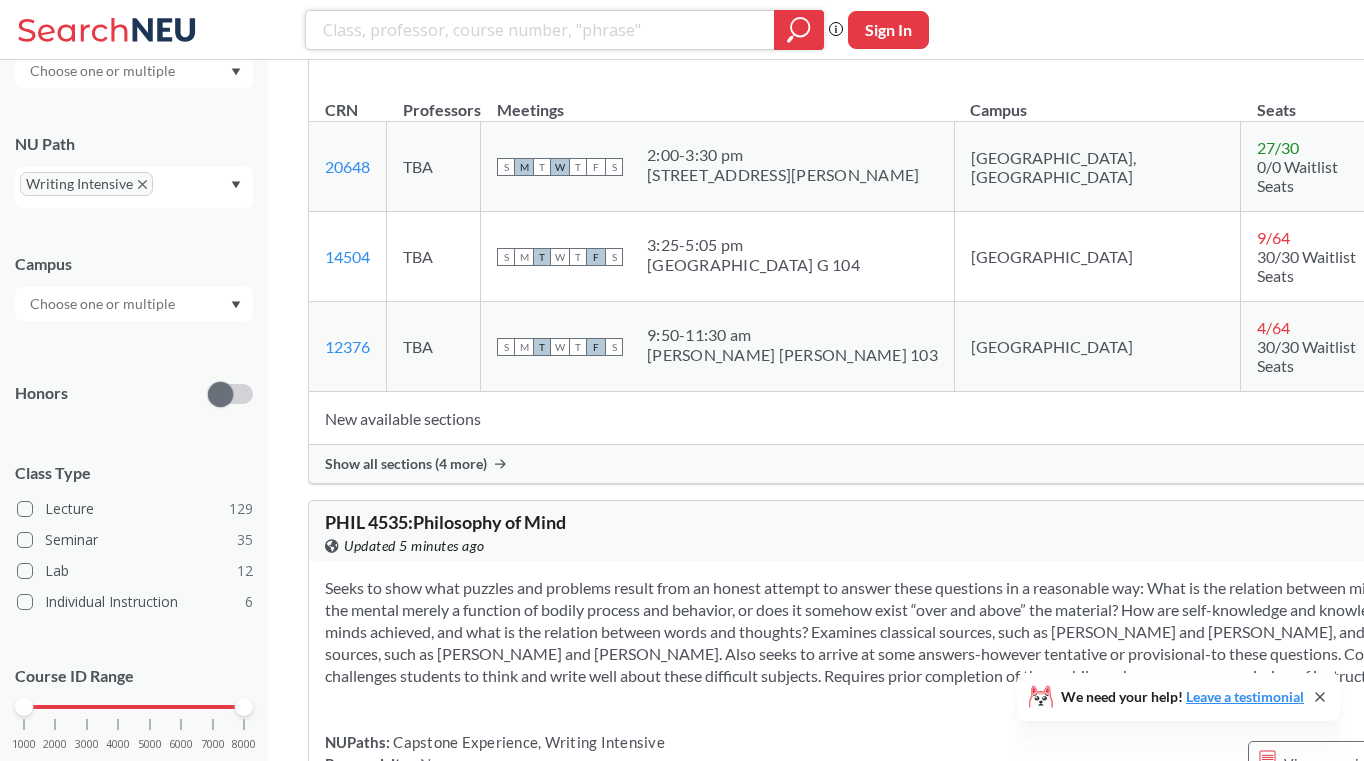 click at bounding box center [540, 30] 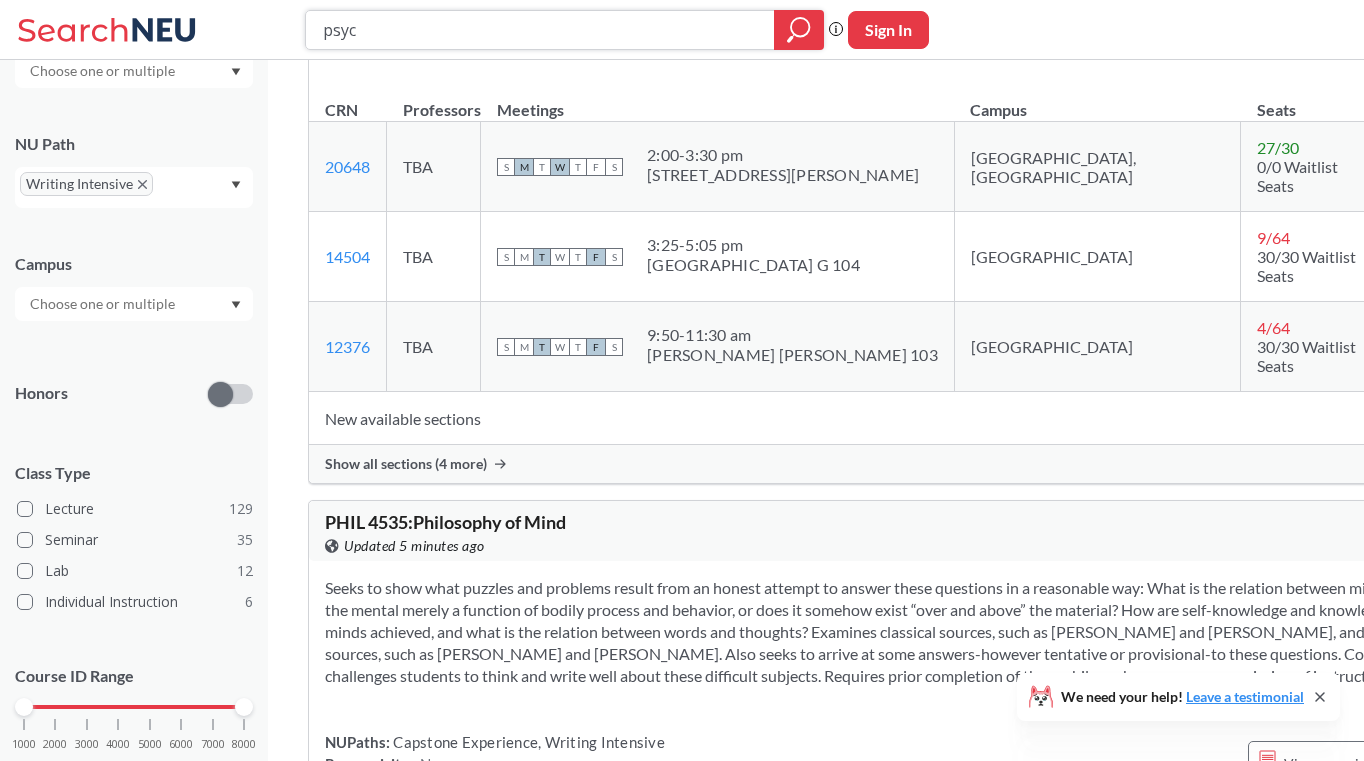type on "psych" 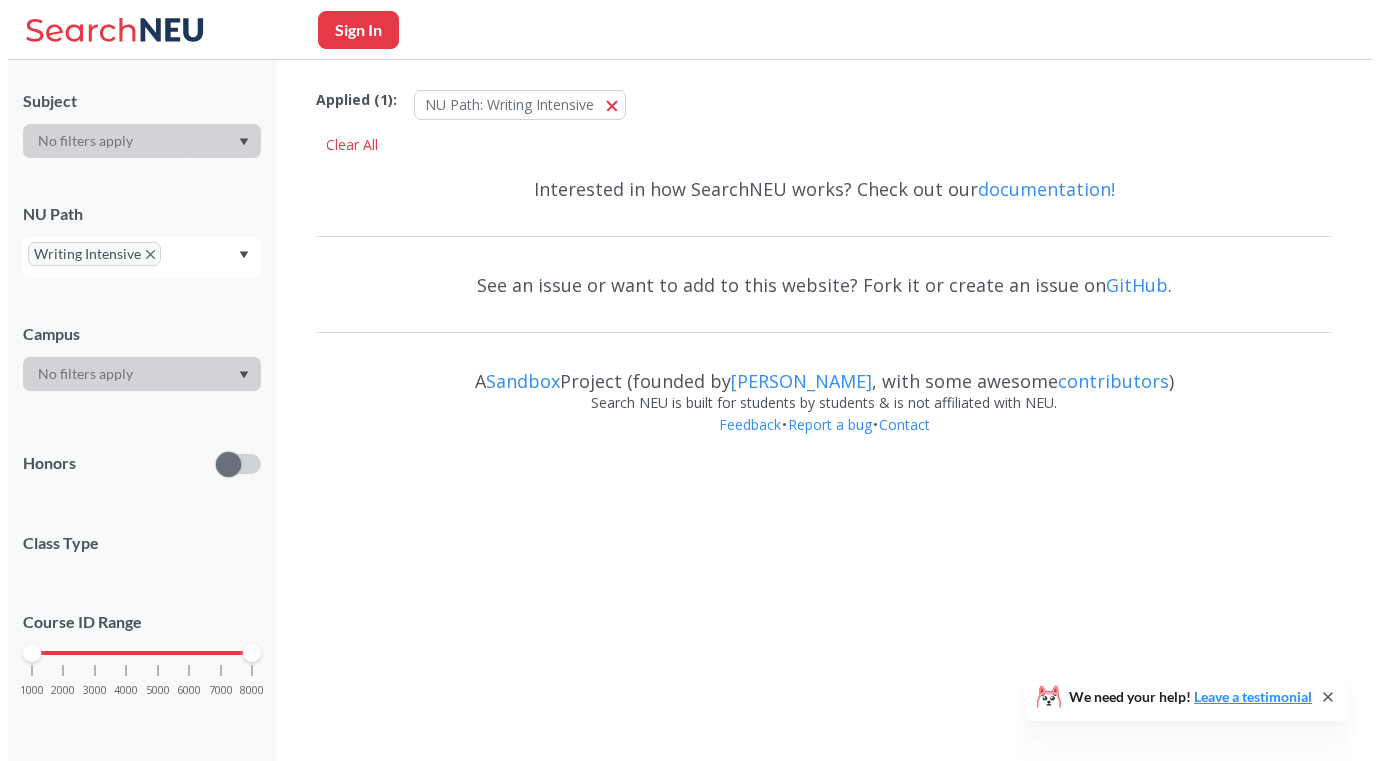 scroll, scrollTop: 0, scrollLeft: 0, axis: both 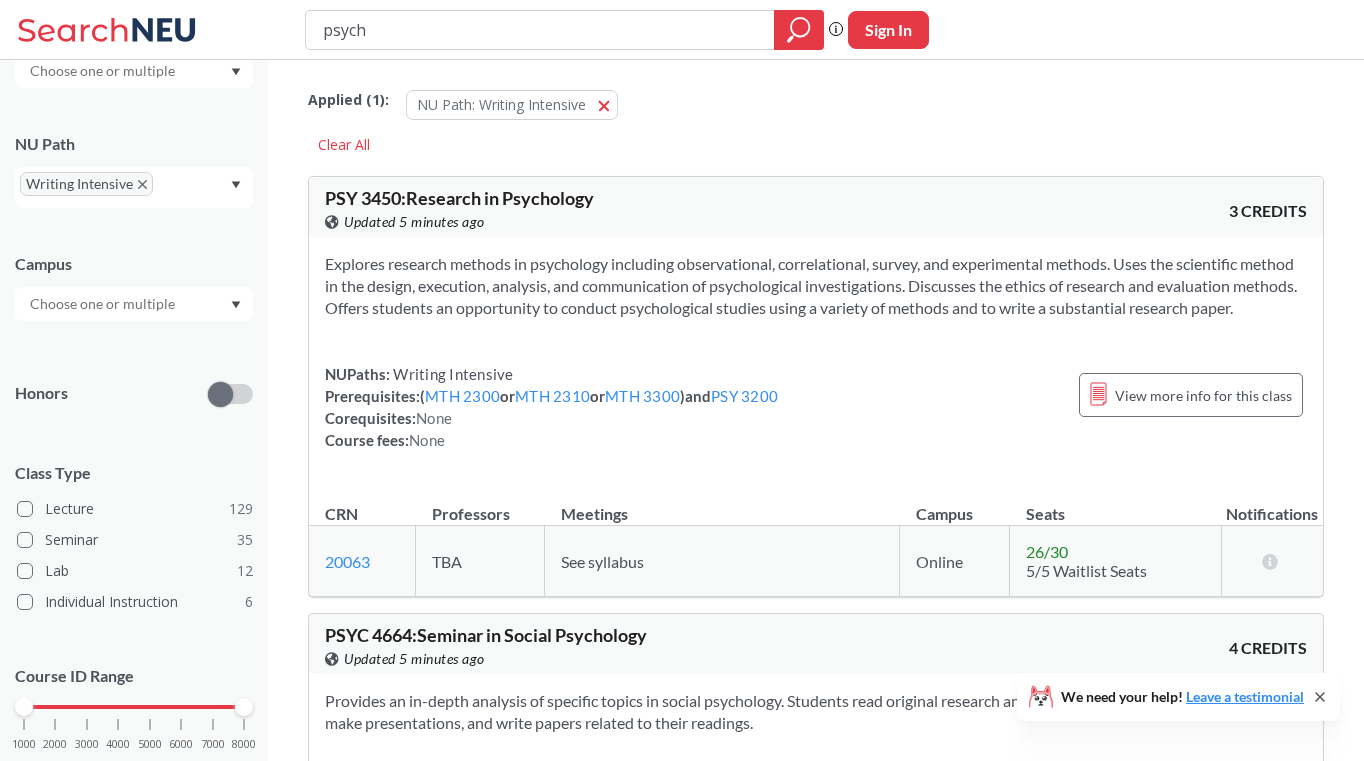 type on "psyc" 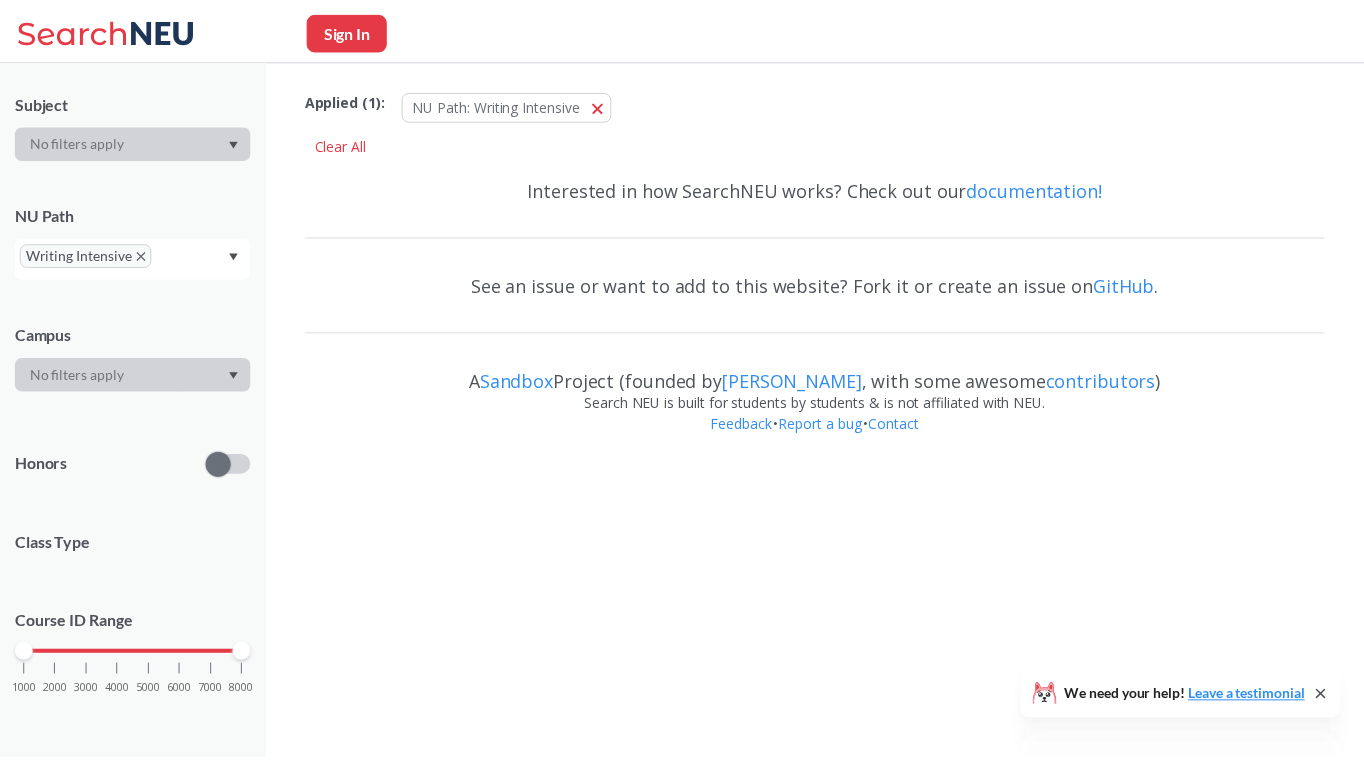 scroll, scrollTop: 238, scrollLeft: 0, axis: vertical 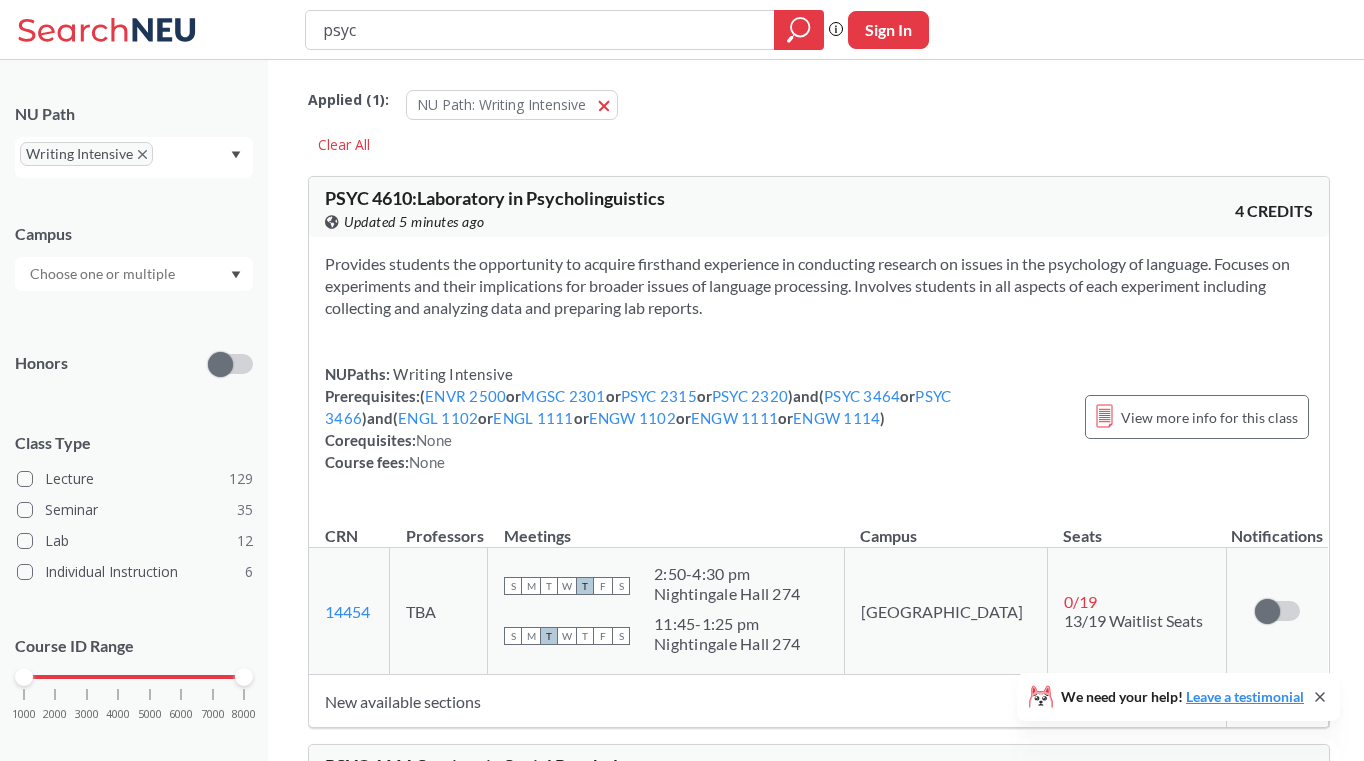 click on "psyc" at bounding box center [540, 30] 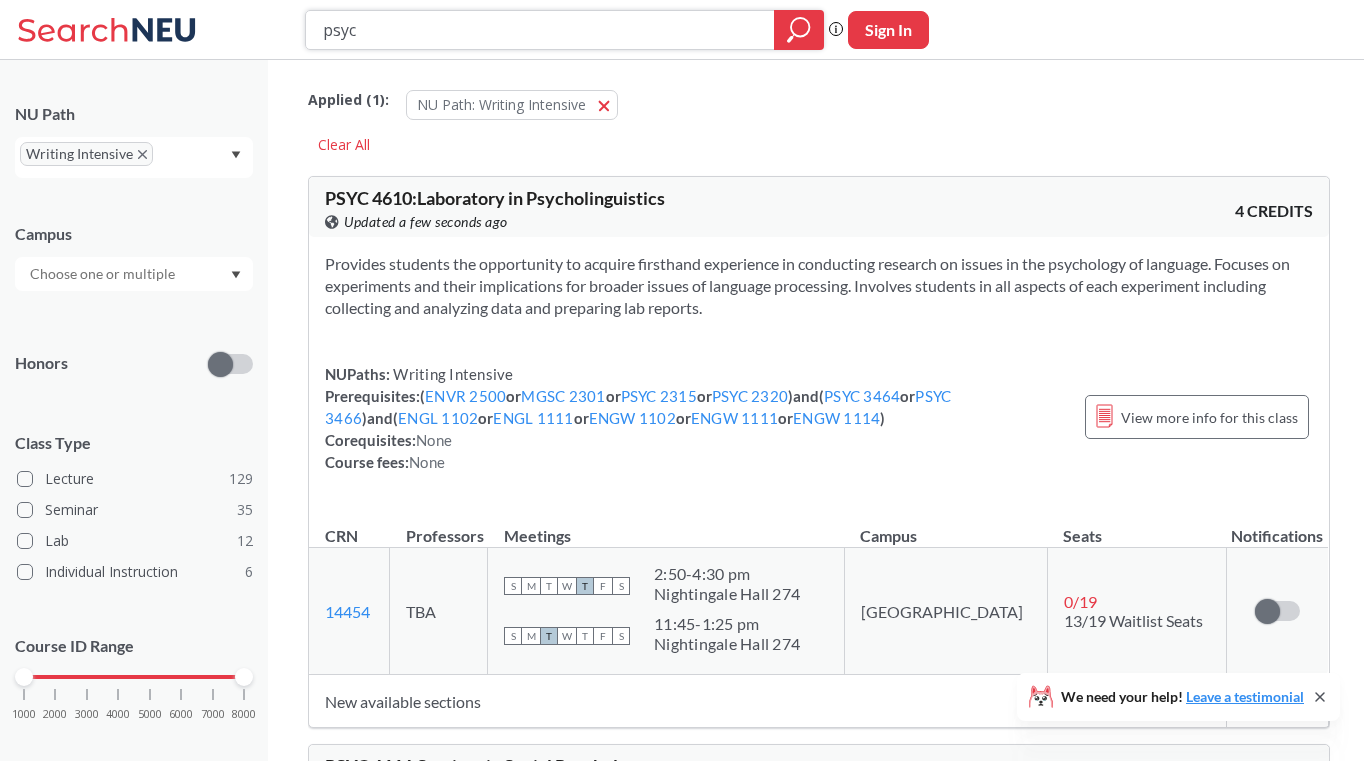 drag, startPoint x: 553, startPoint y: 26, endPoint x: 170, endPoint y: -3, distance: 384.09634 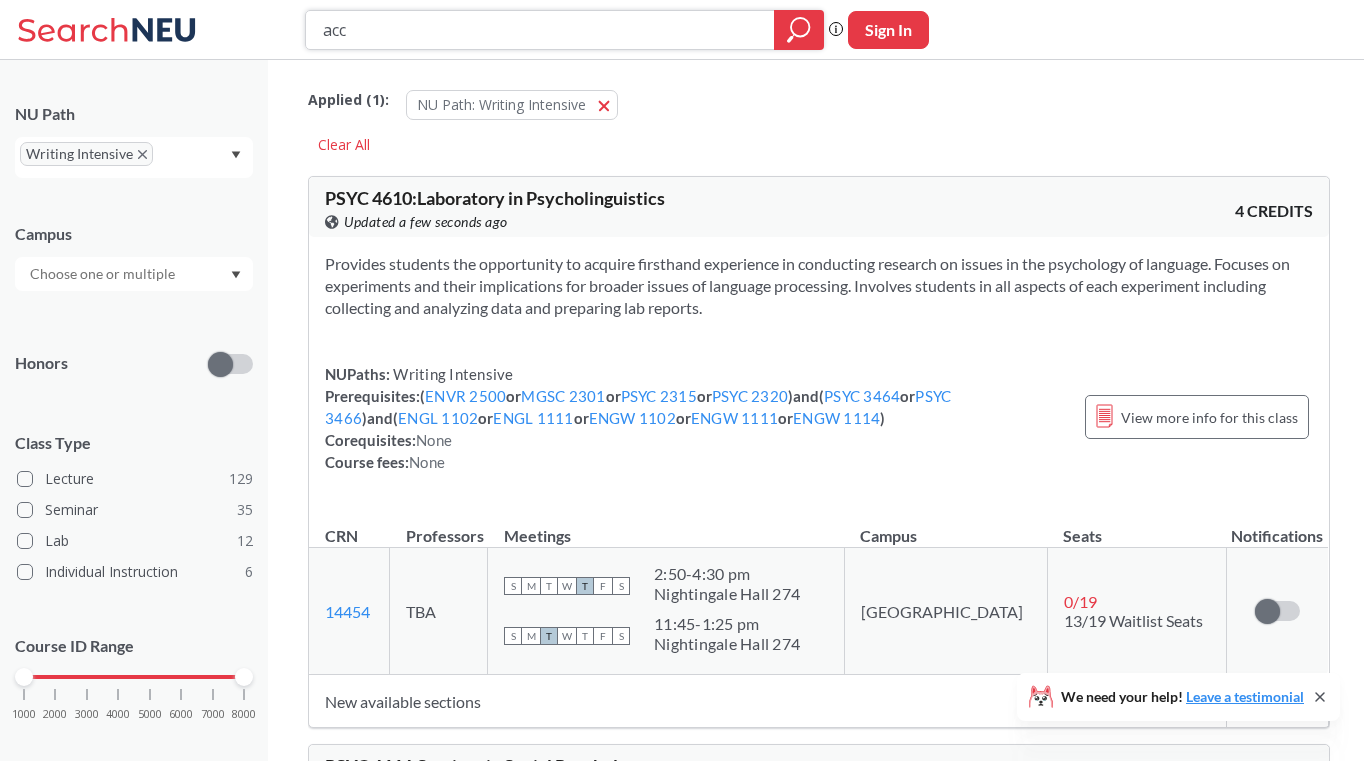 type on "acct" 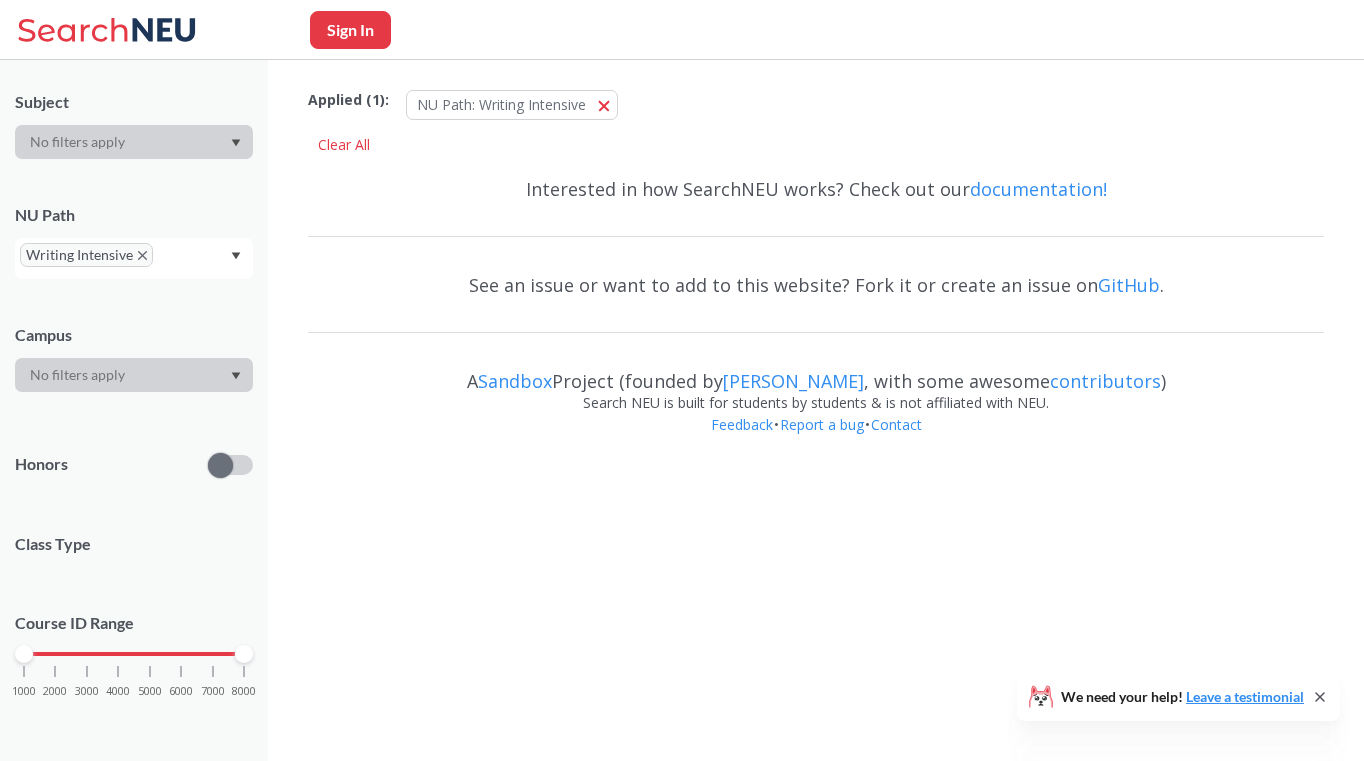 scroll, scrollTop: 268, scrollLeft: 0, axis: vertical 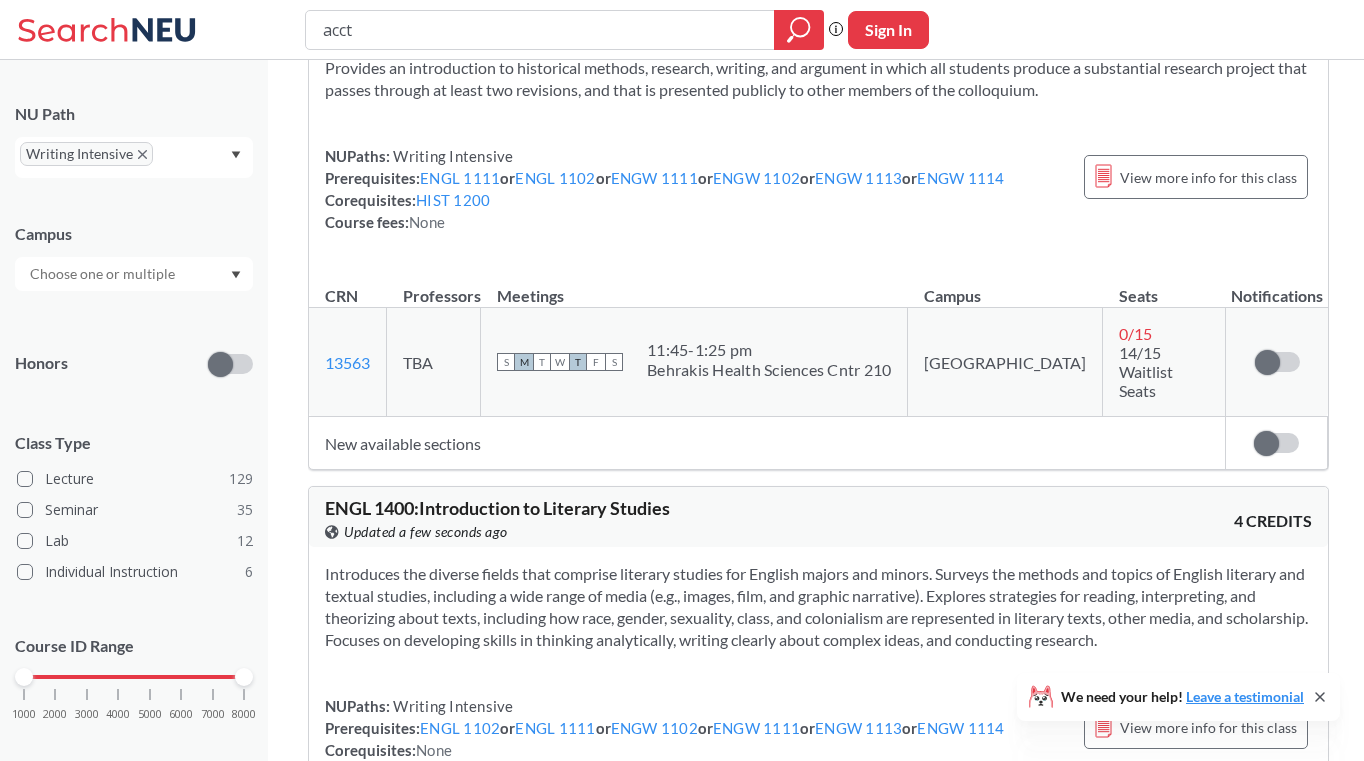 drag, startPoint x: 388, startPoint y: 31, endPoint x: 131, endPoint y: 5, distance: 258.31183 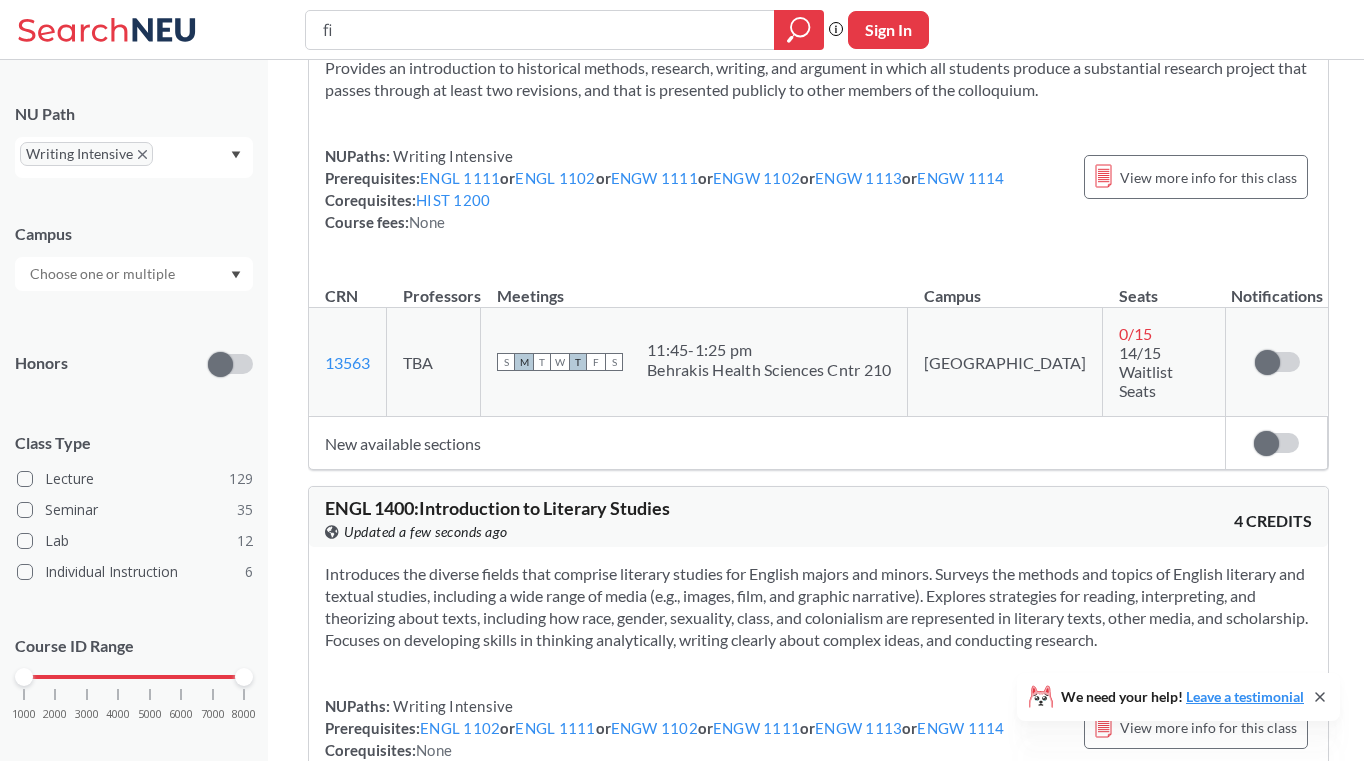 type on "fin" 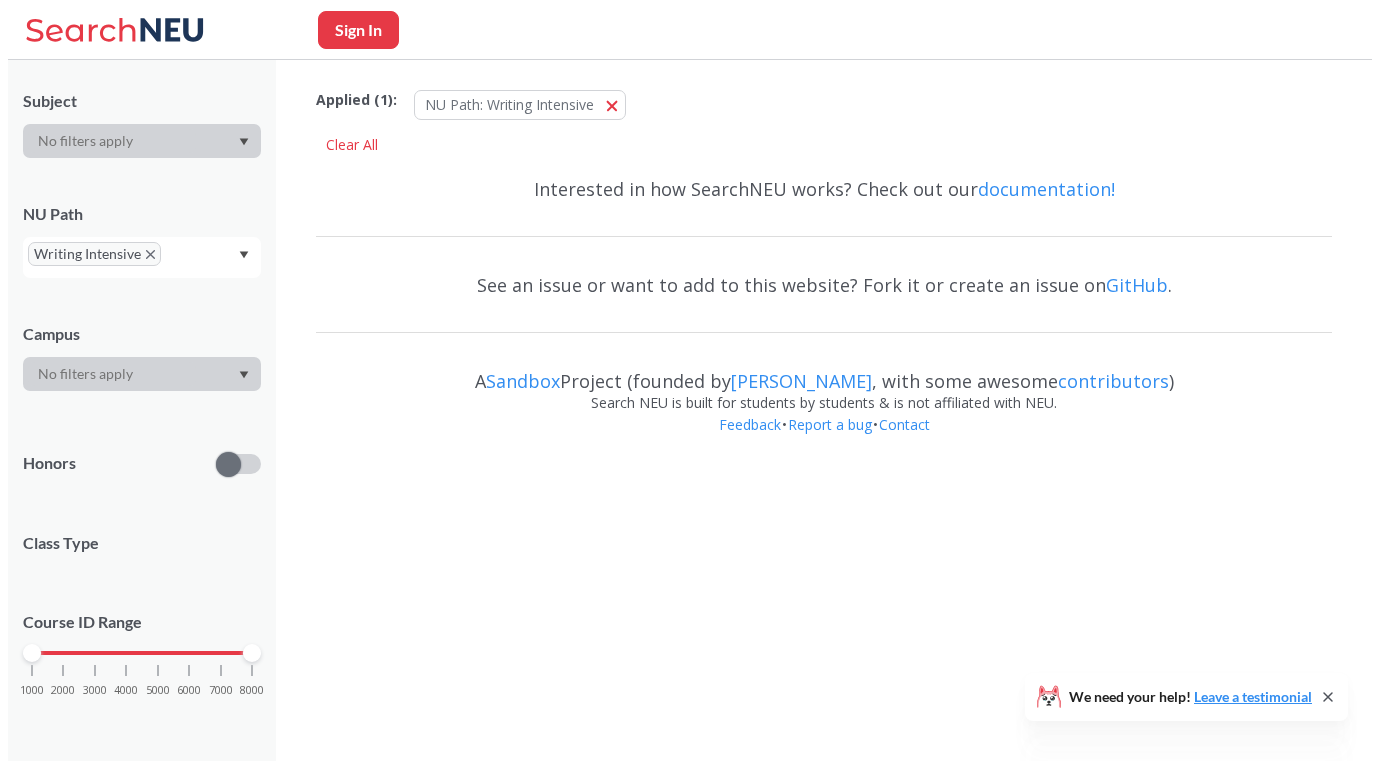 scroll, scrollTop: 0, scrollLeft: 0, axis: both 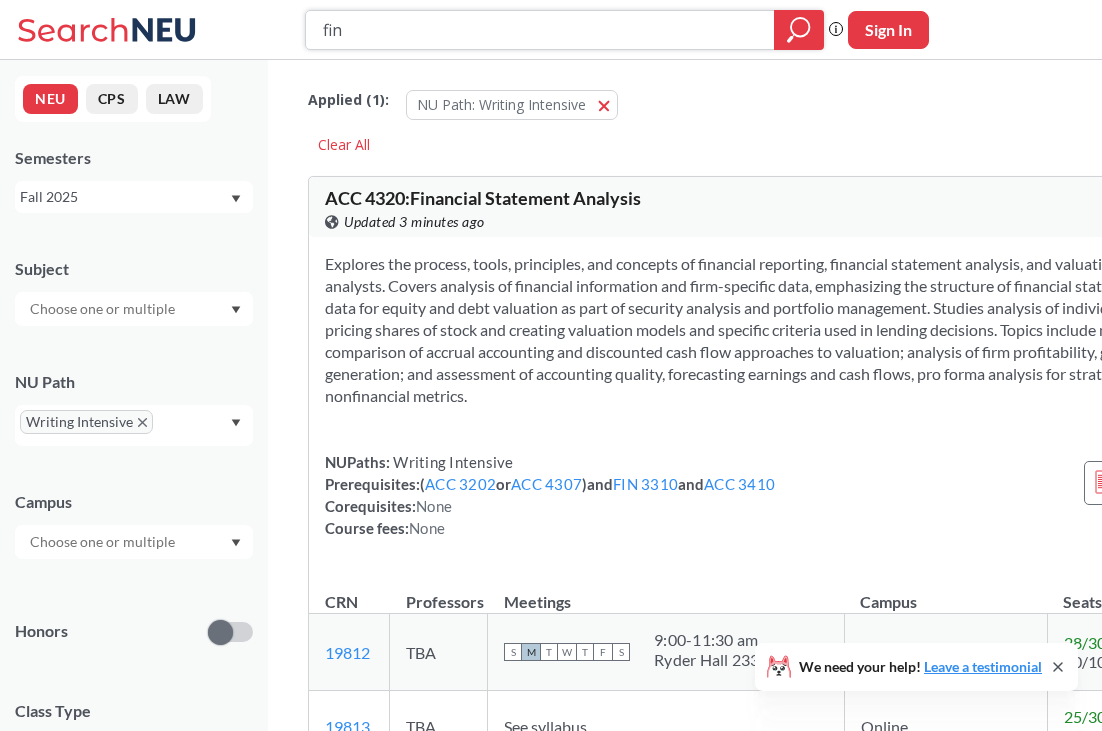 drag, startPoint x: 450, startPoint y: 21, endPoint x: 253, endPoint y: 15, distance: 197.09135 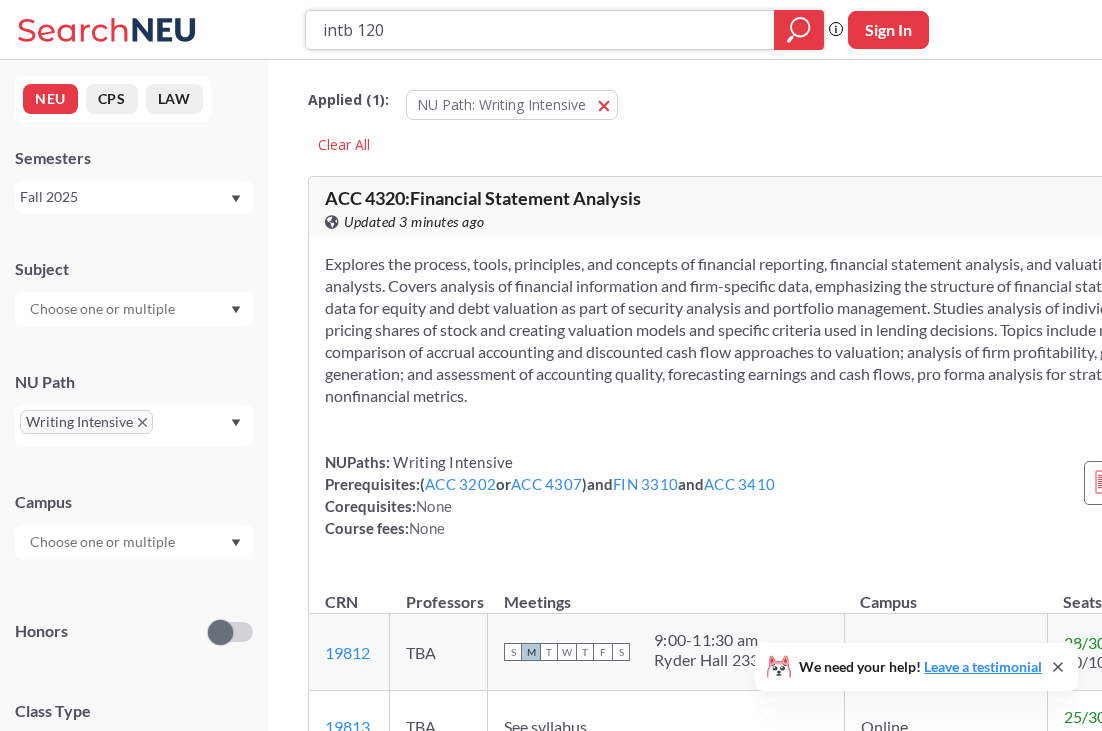 type on "intb 1203" 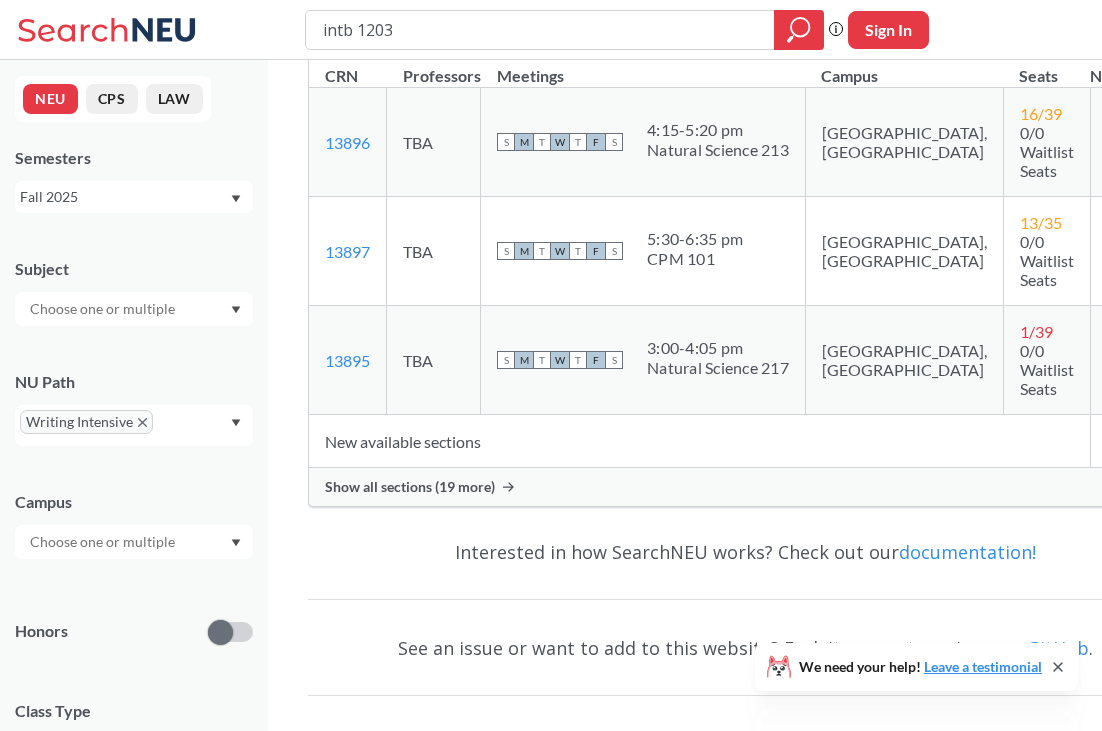 scroll, scrollTop: 483, scrollLeft: 0, axis: vertical 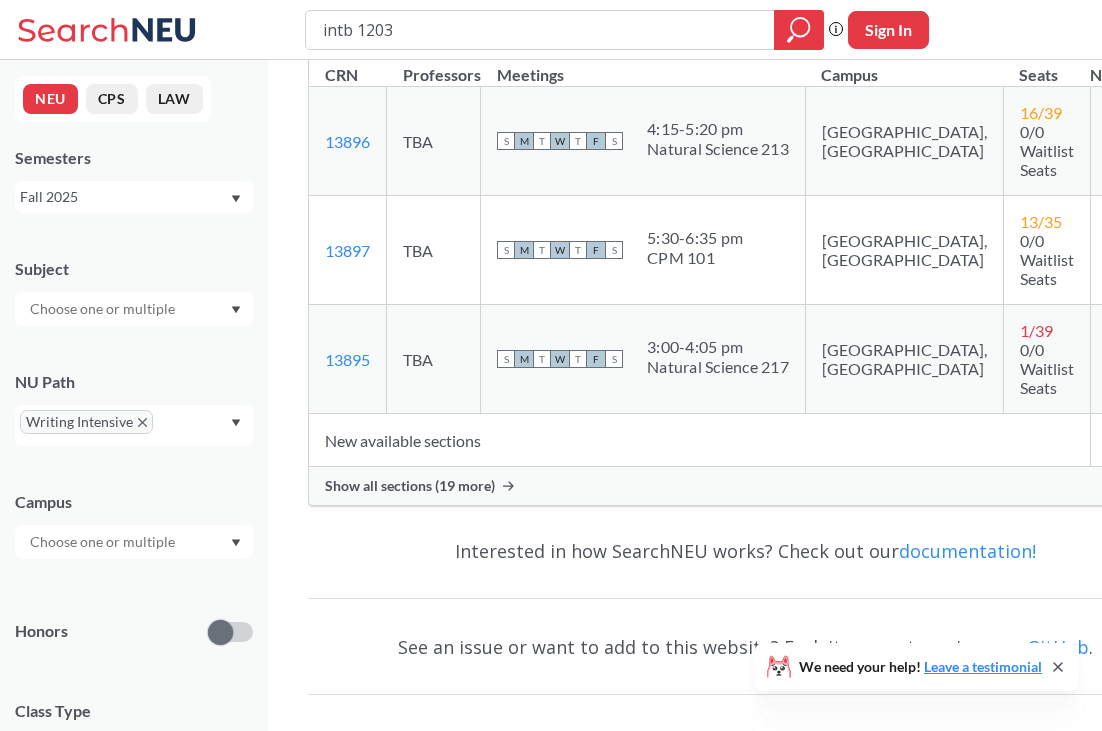 click on "Show all sections (19 more)" at bounding box center (746, 486) 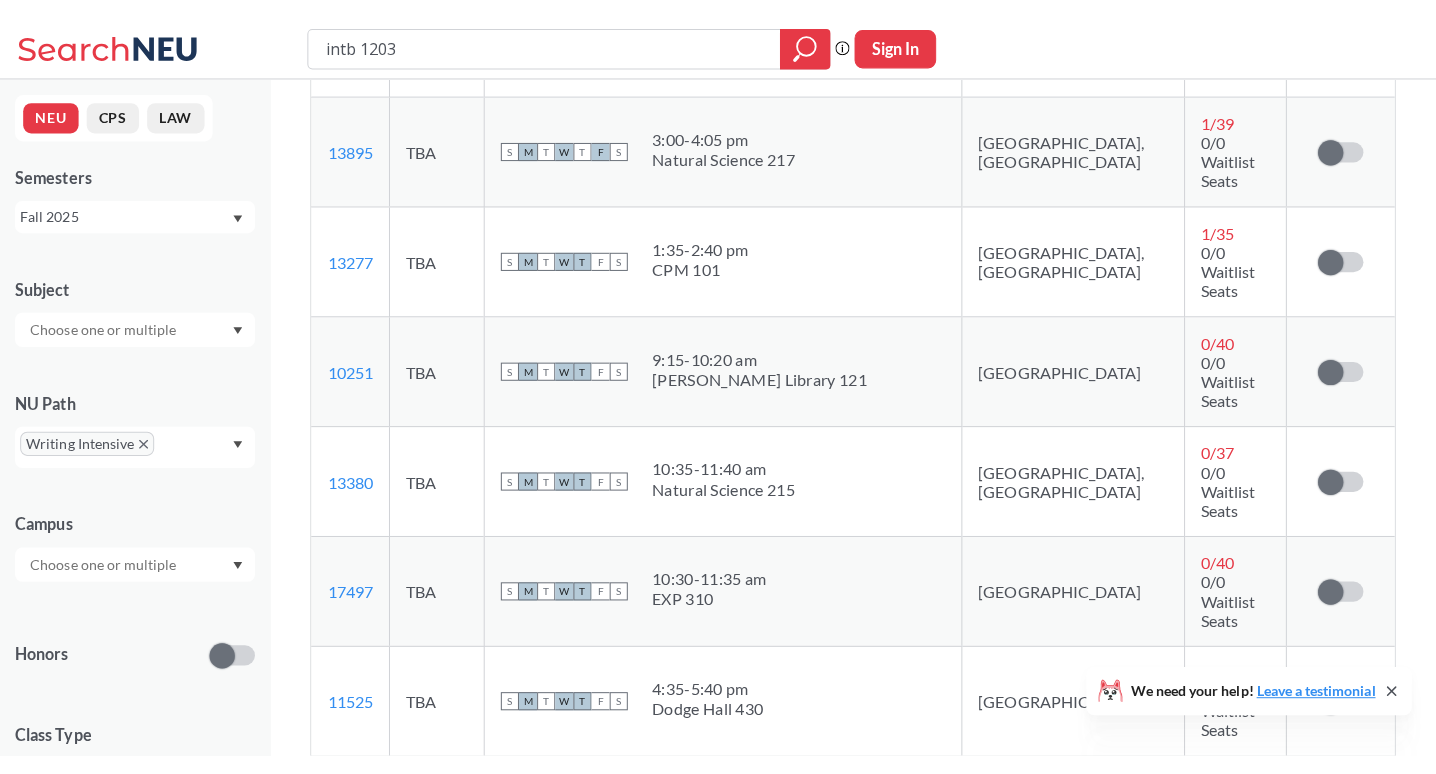 scroll, scrollTop: 683, scrollLeft: 0, axis: vertical 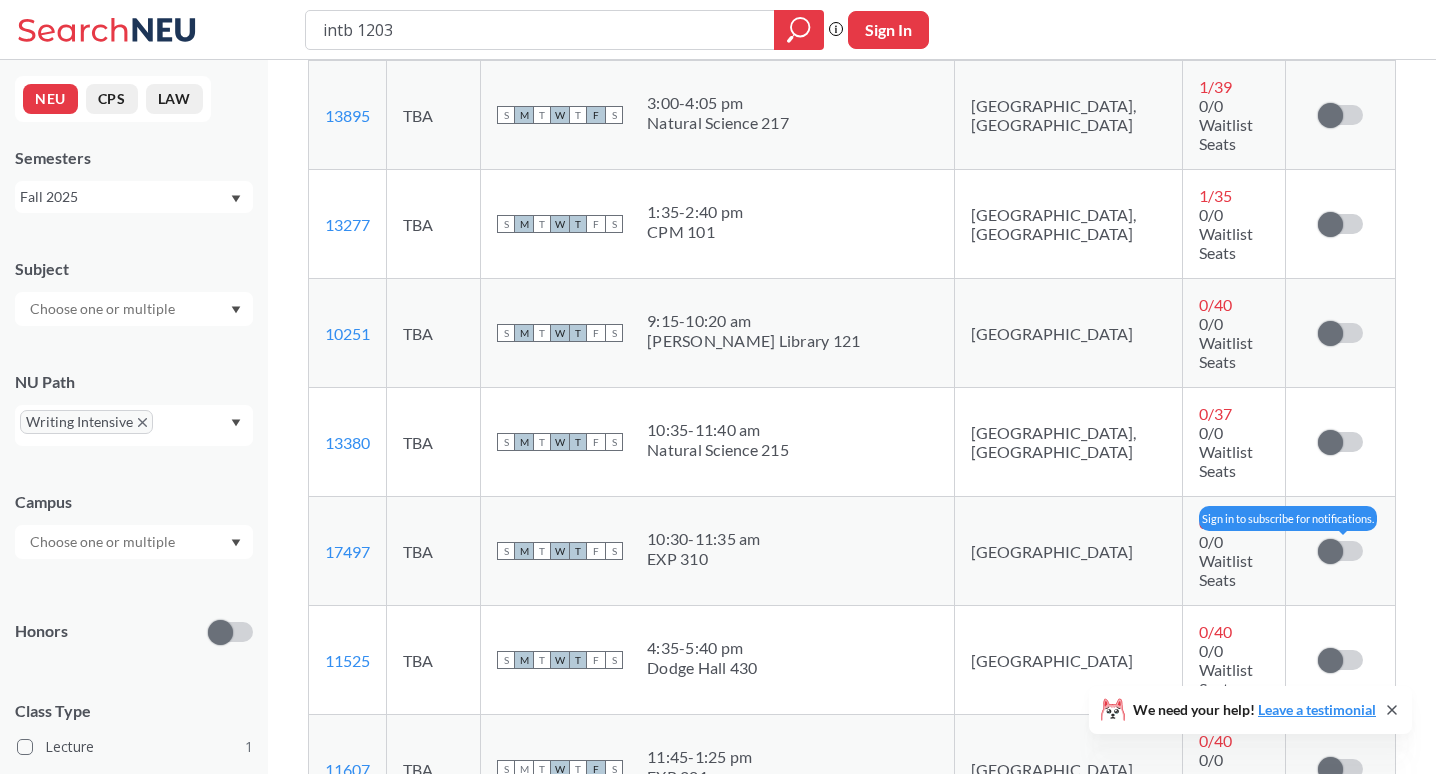 click at bounding box center (1330, 551) 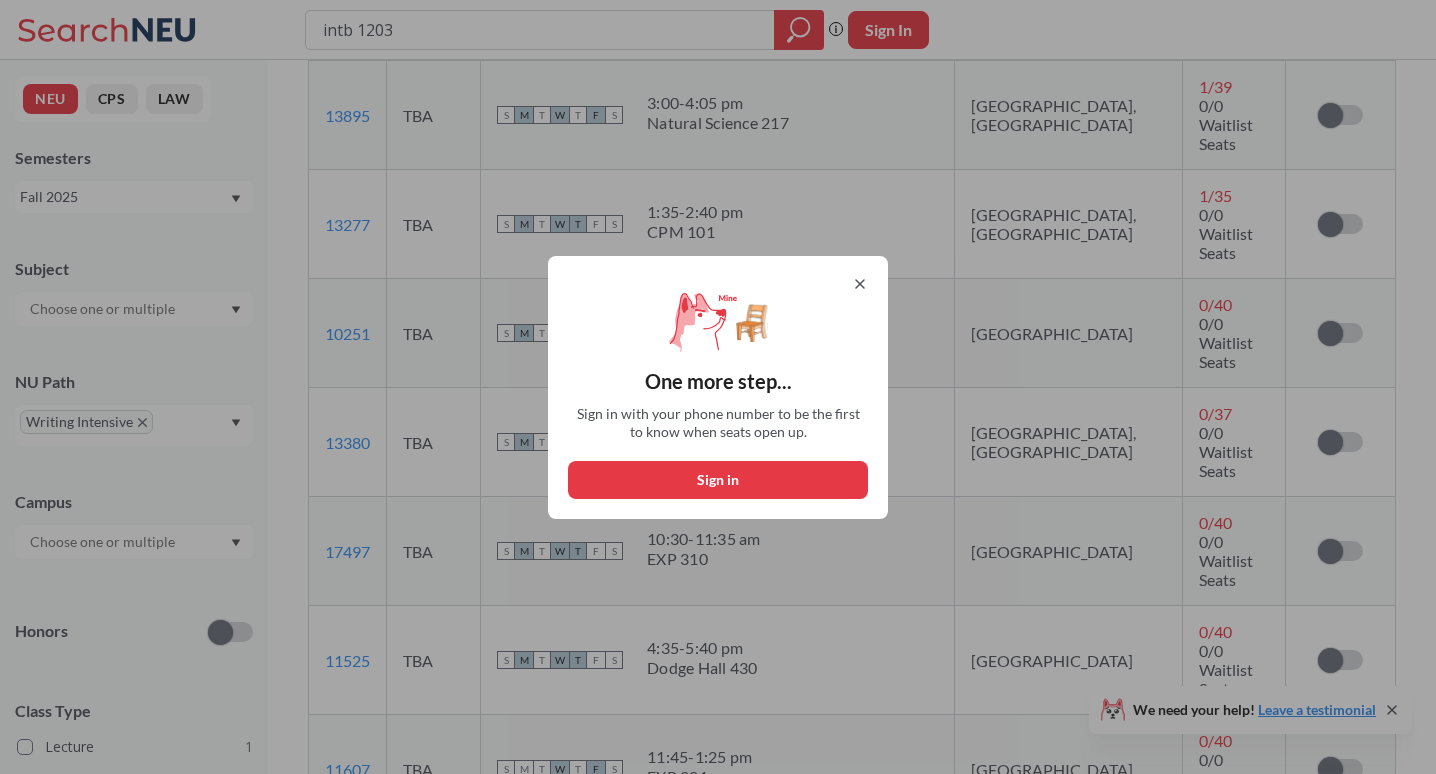 click on "Sign in" at bounding box center (718, 480) 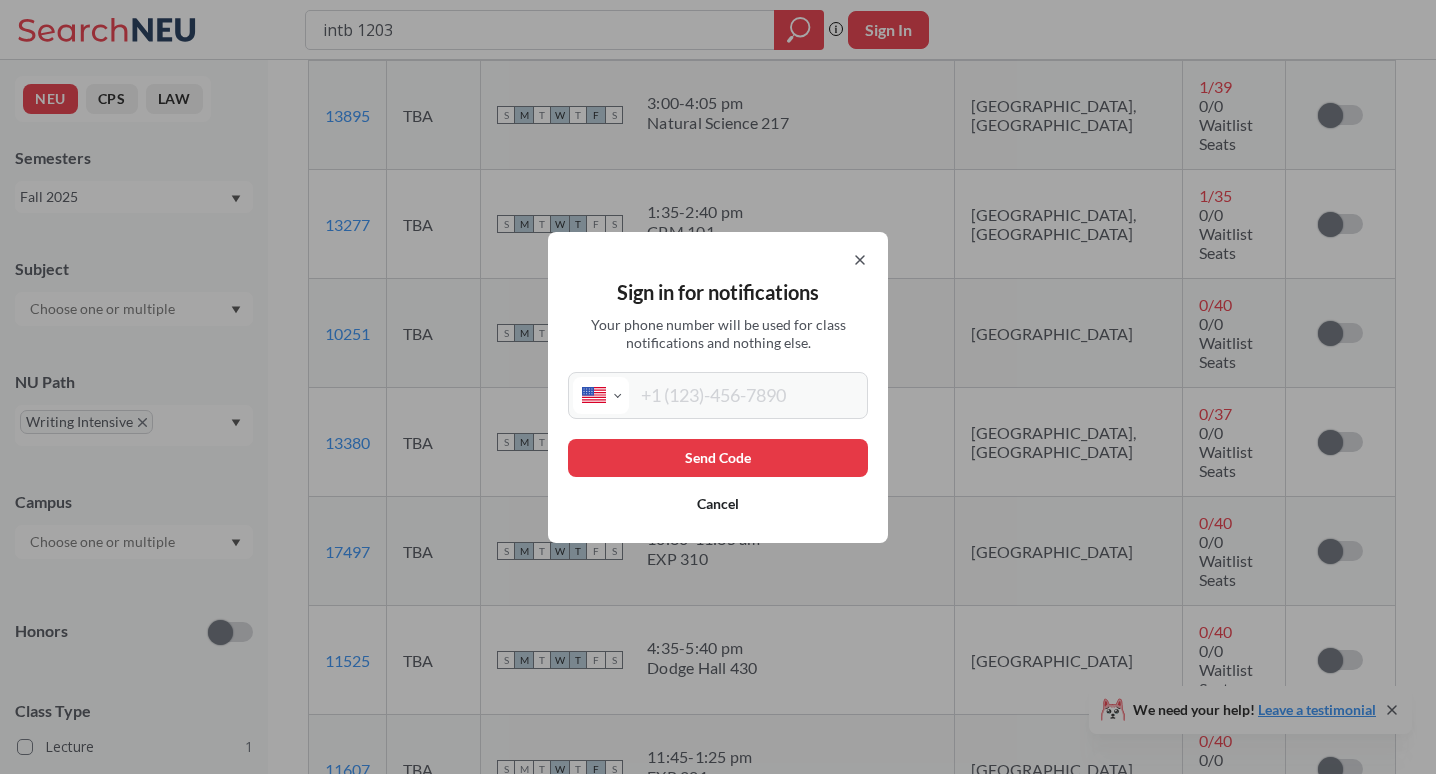 click at bounding box center (746, 395) 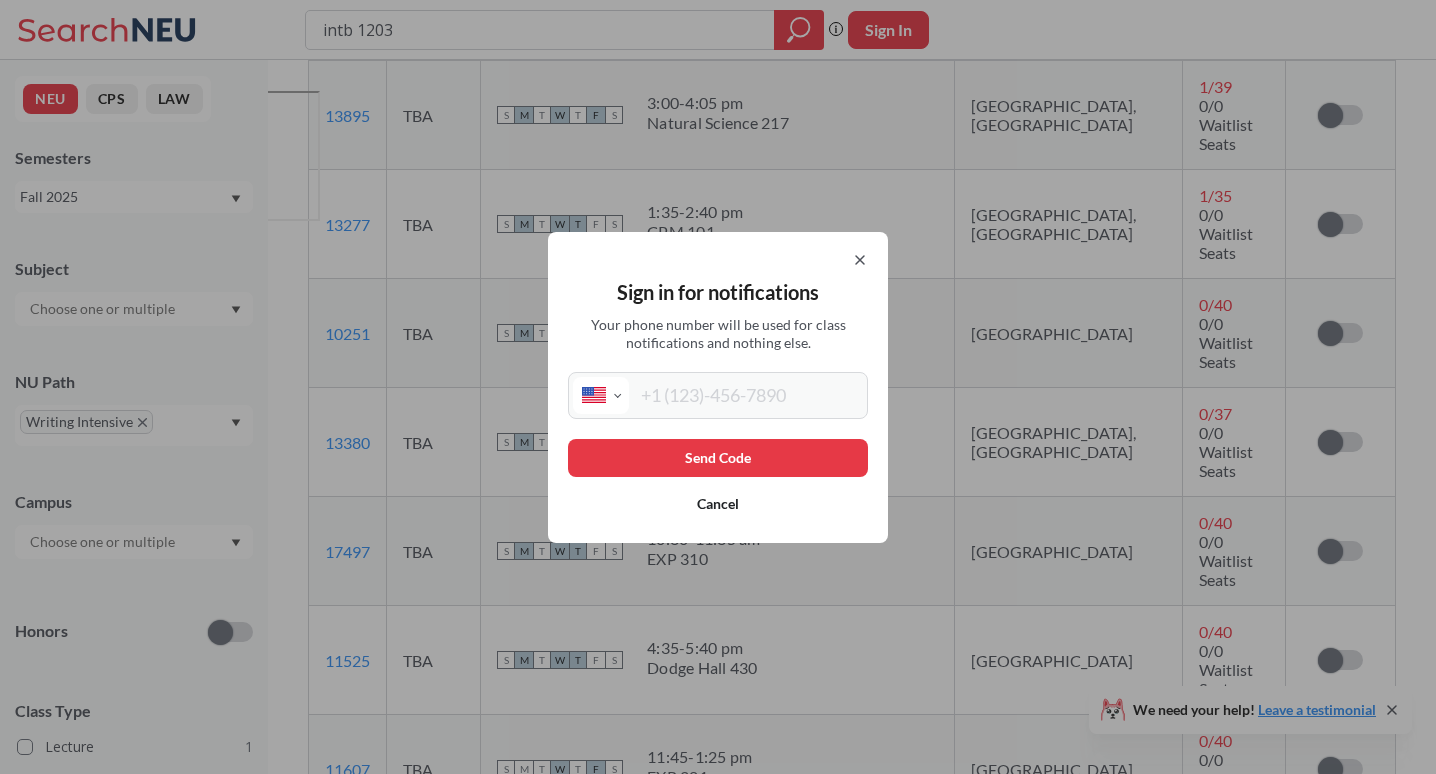 scroll, scrollTop: 737, scrollLeft: 0, axis: vertical 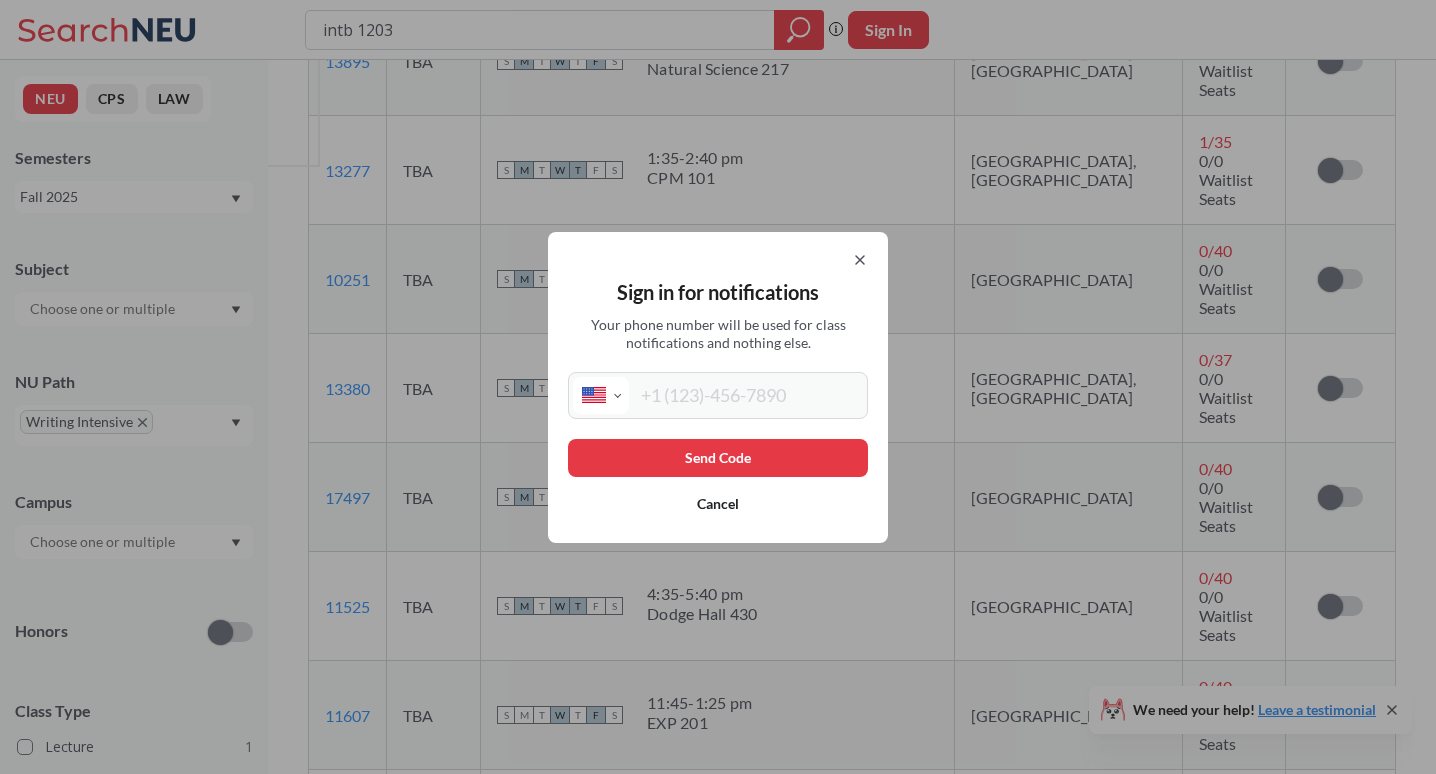 type on "(408) 829-8819" 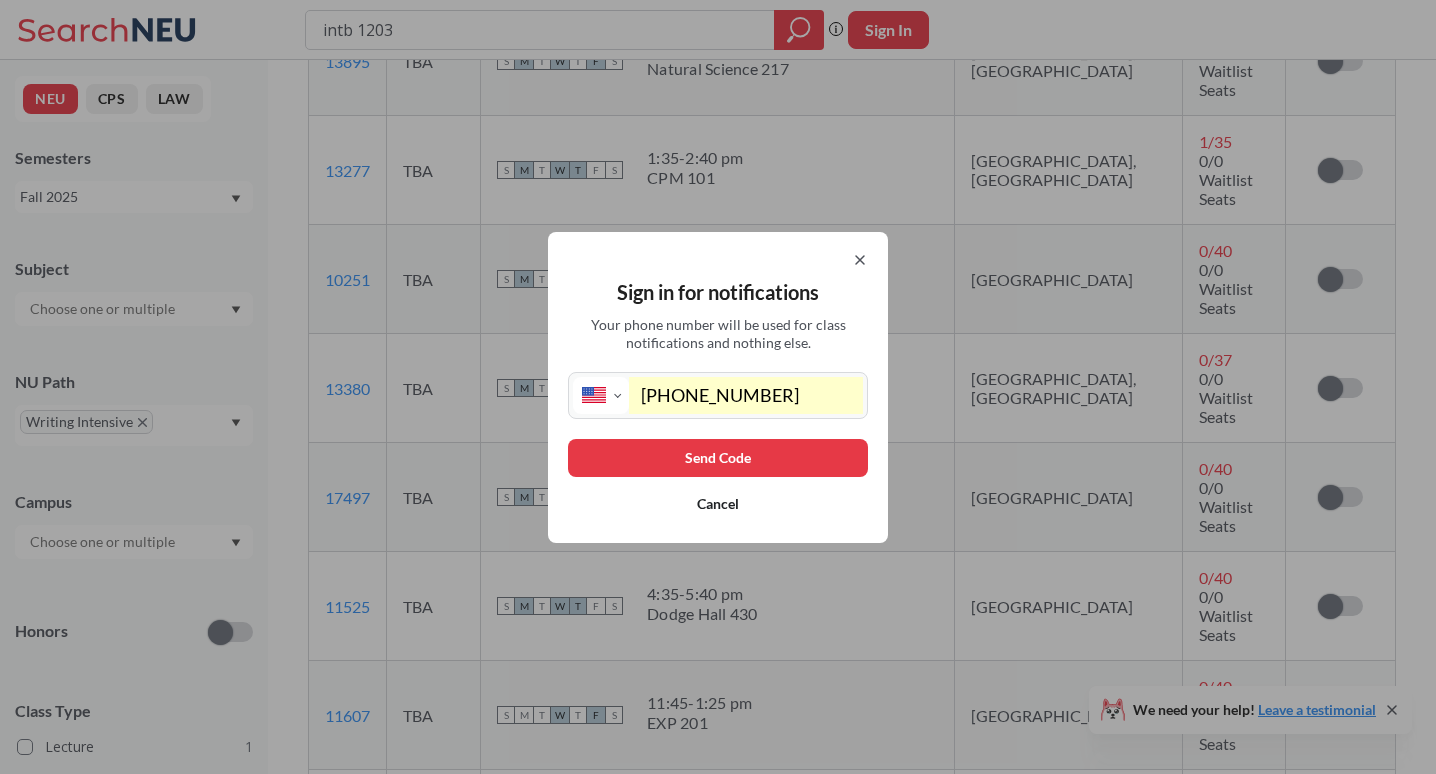 click on "Send Code" at bounding box center (718, 458) 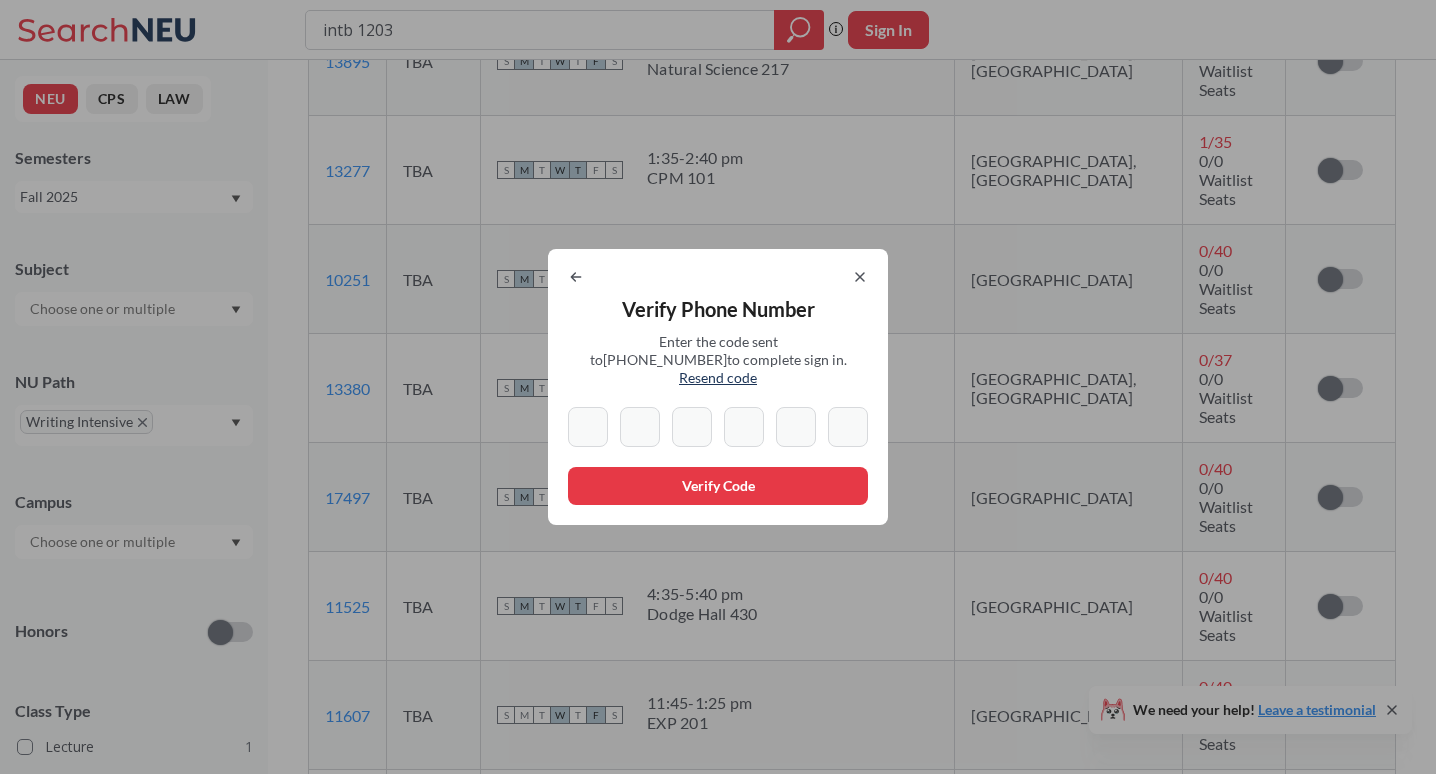 type on "0" 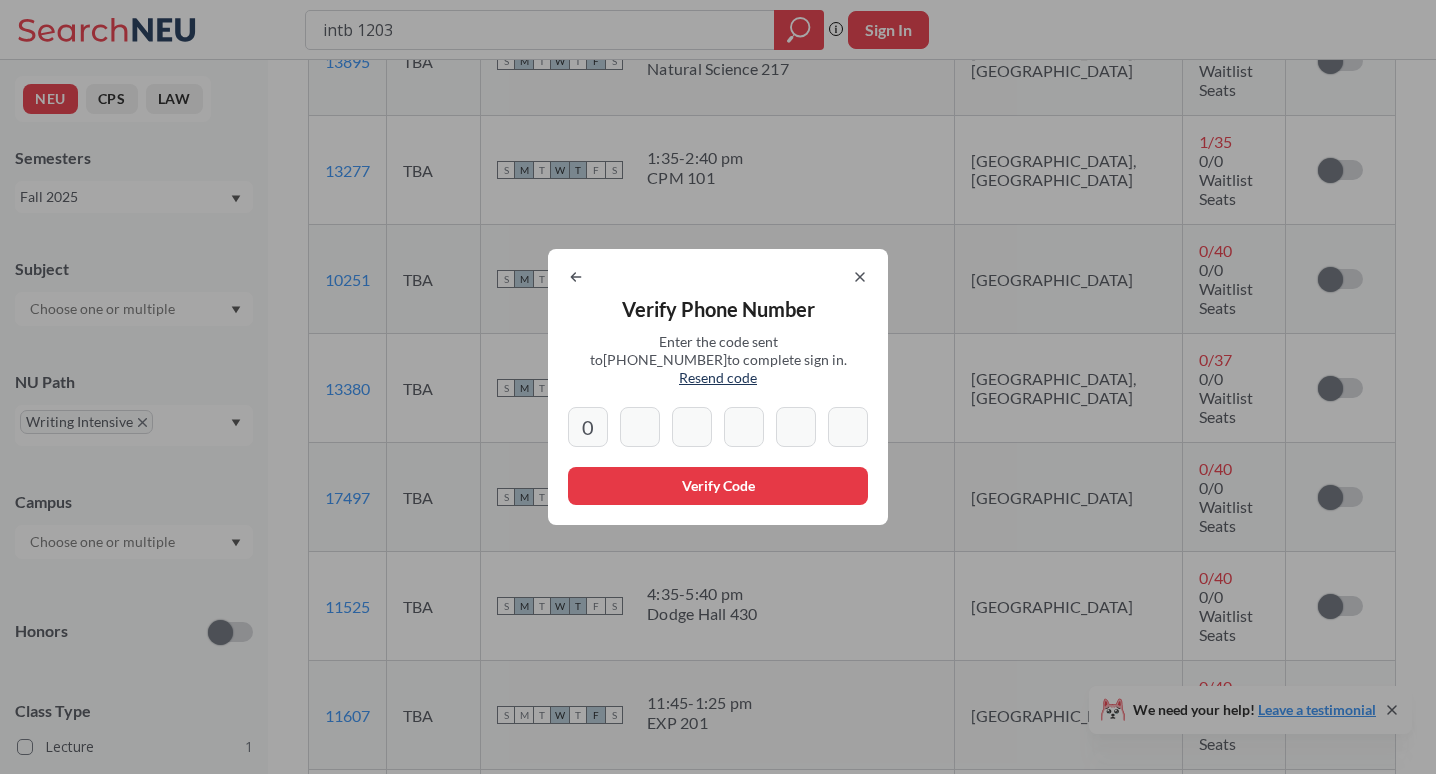 type on "2" 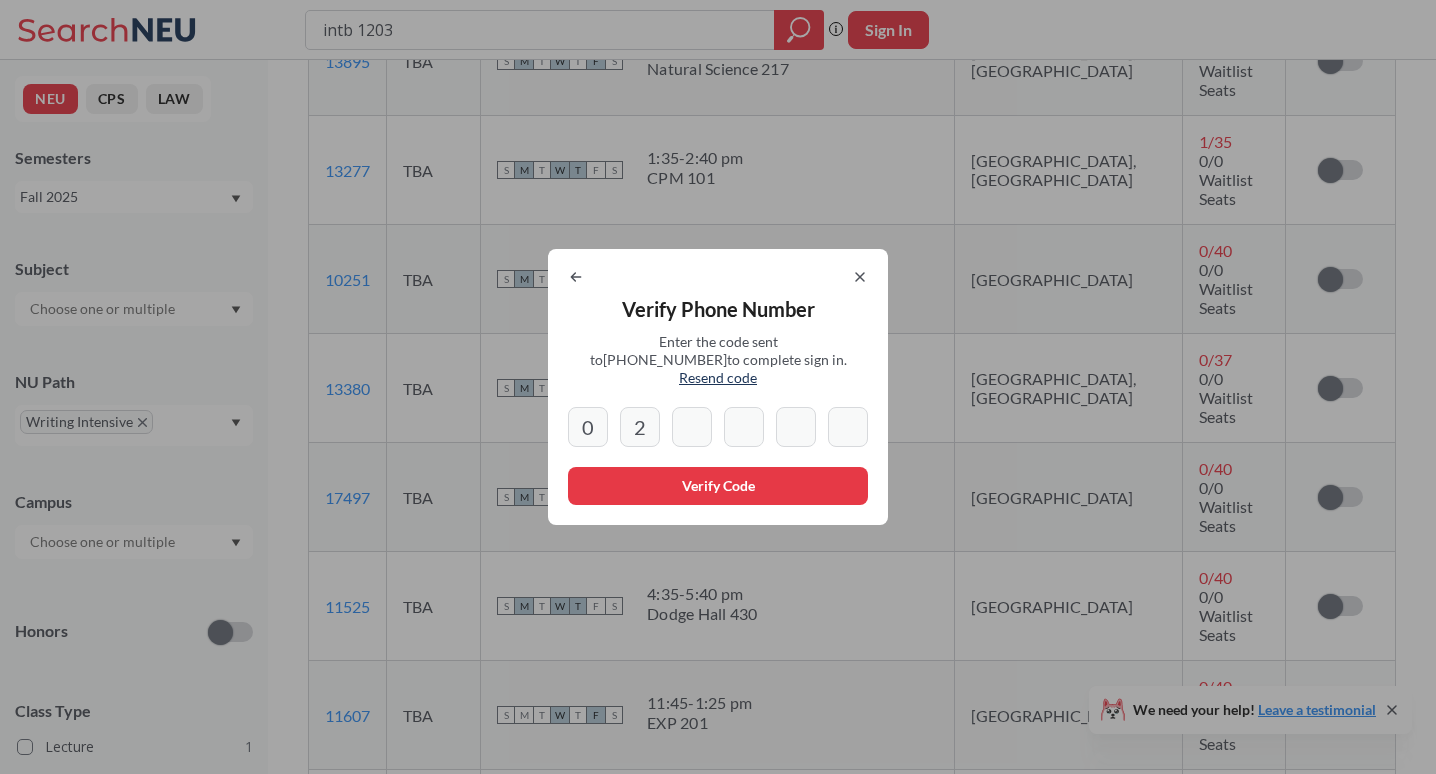 type on "6" 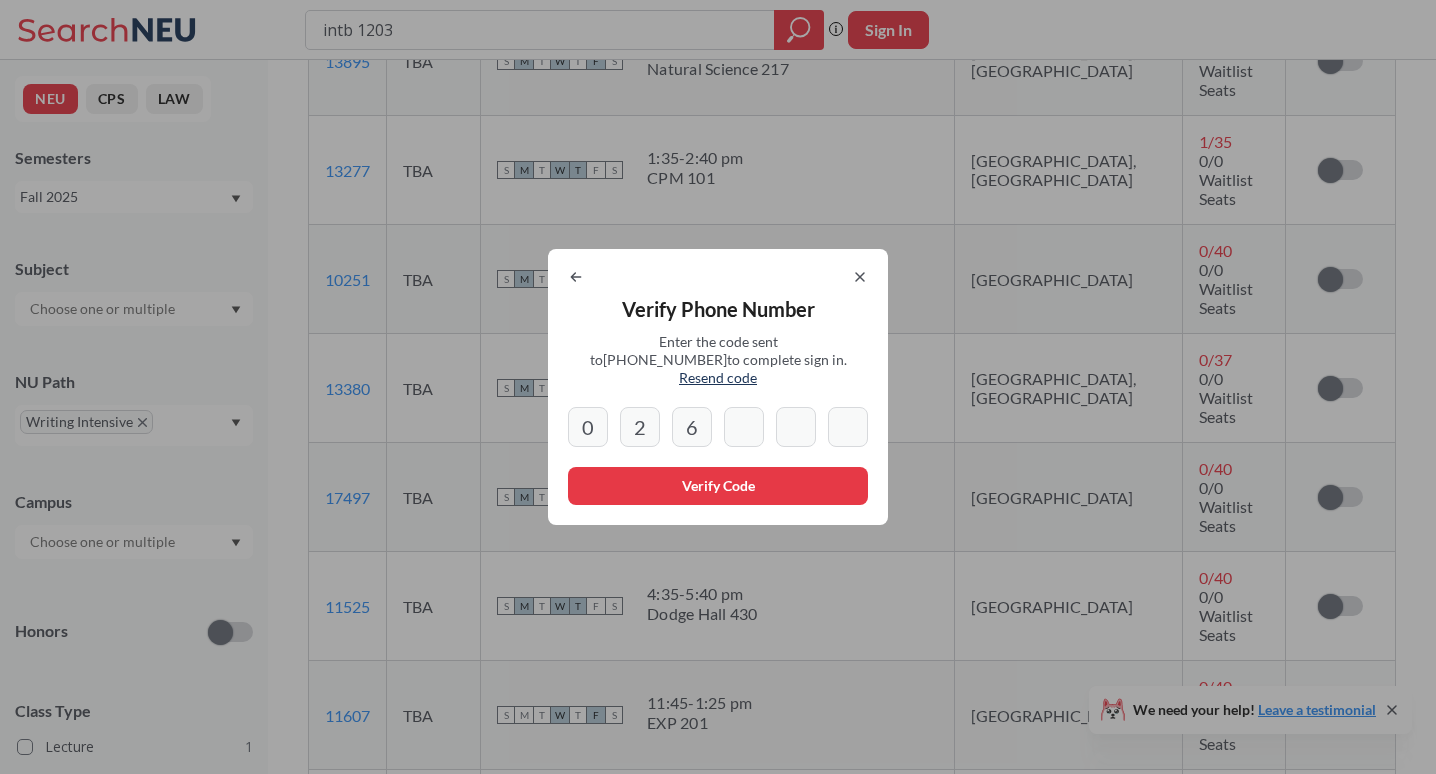 type on "2" 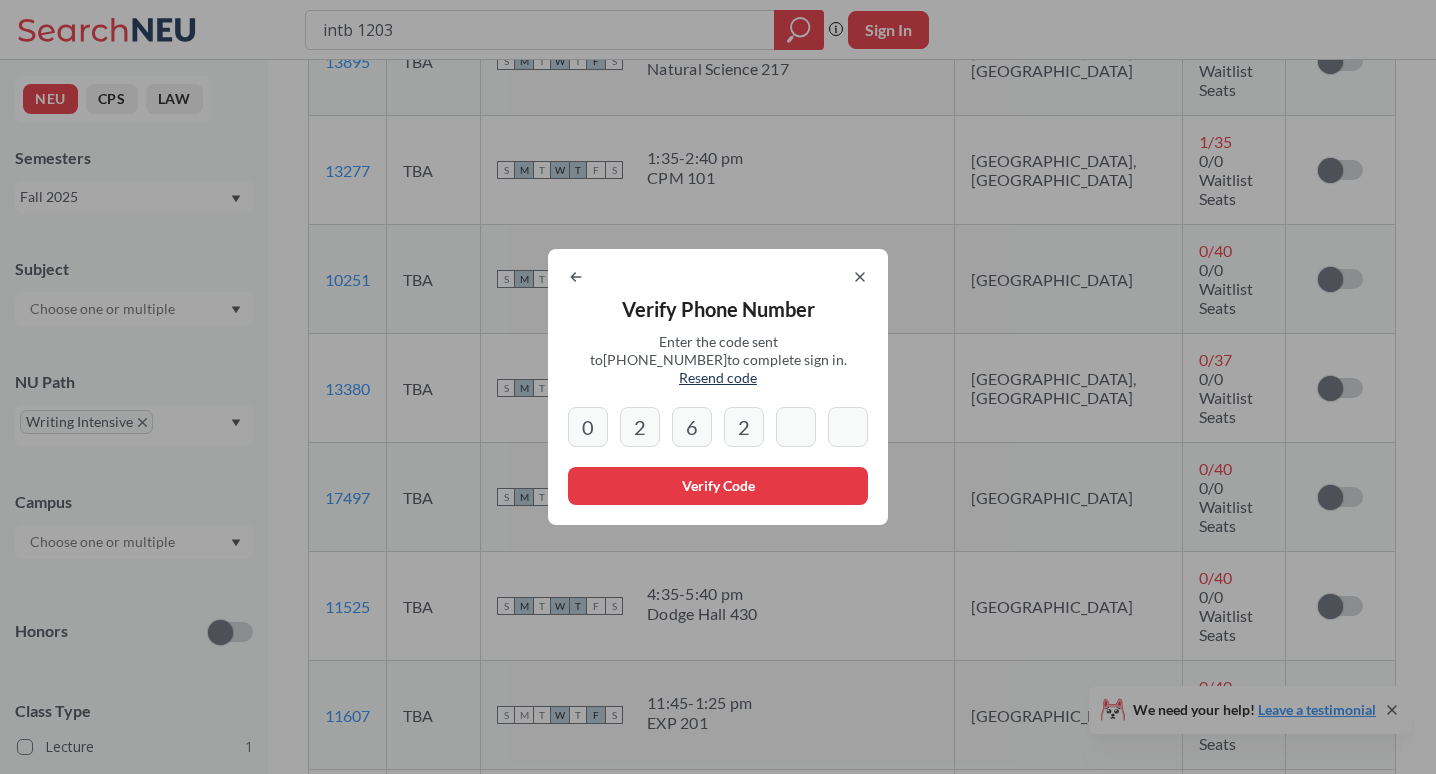 type on "0" 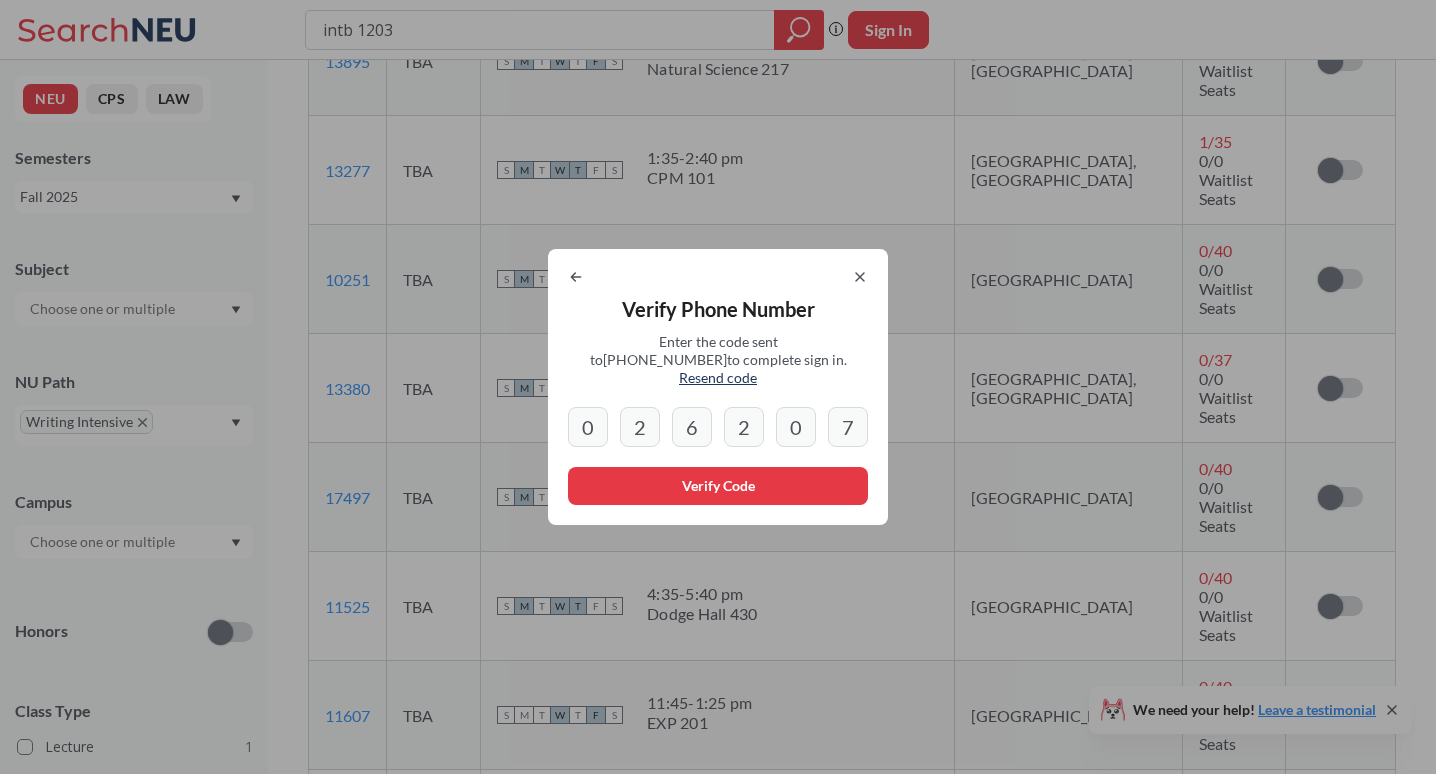 type on "7" 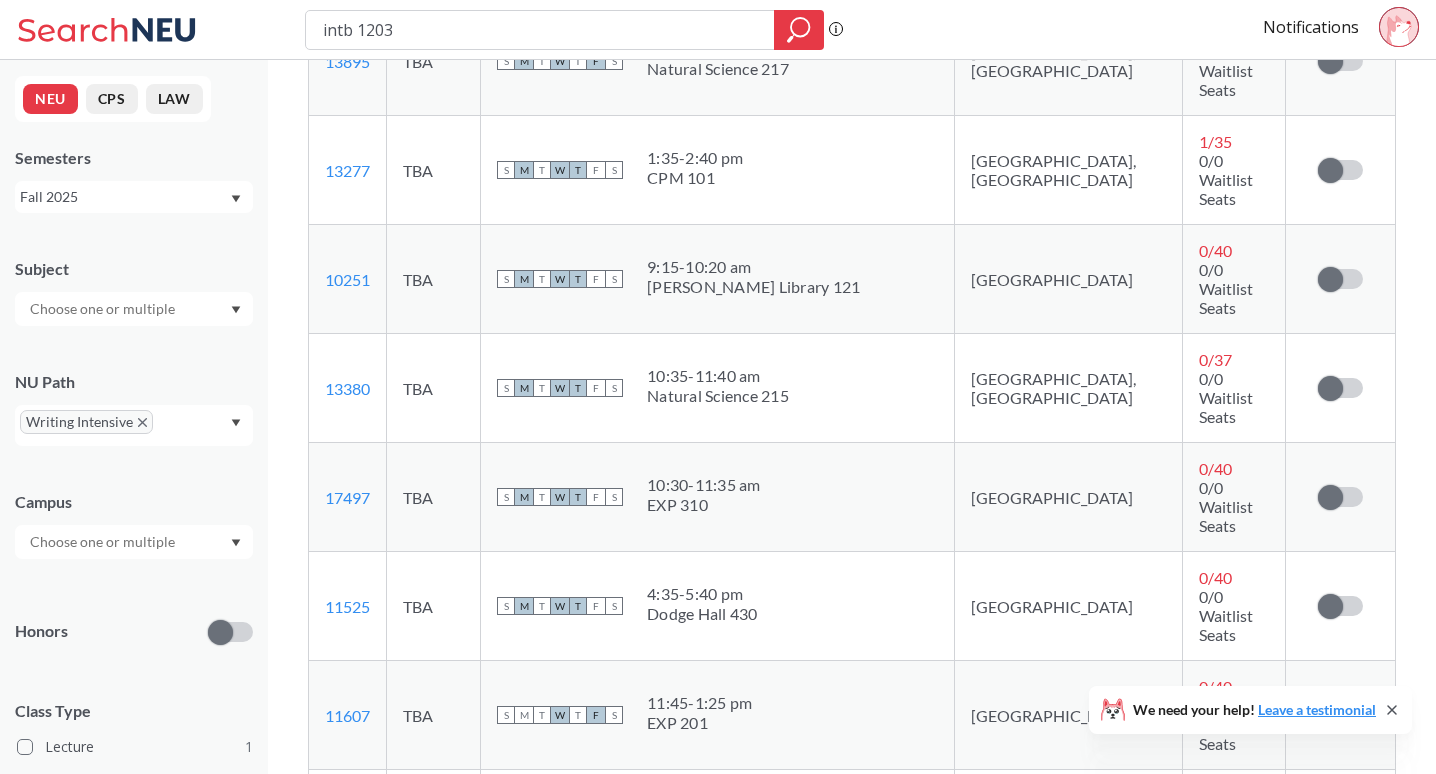scroll, scrollTop: 1527, scrollLeft: 0, axis: vertical 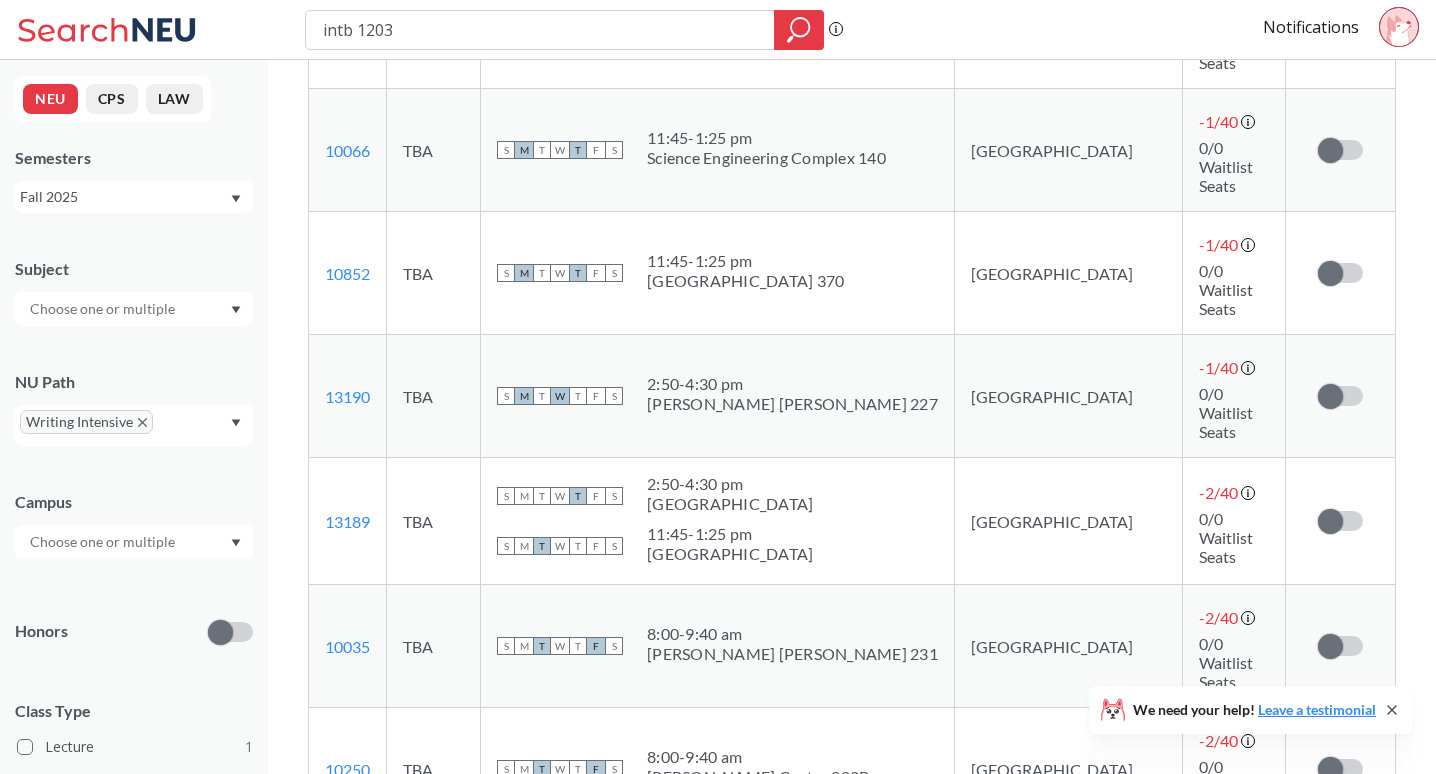 click on "-2 / 40" at bounding box center (1218, 863) 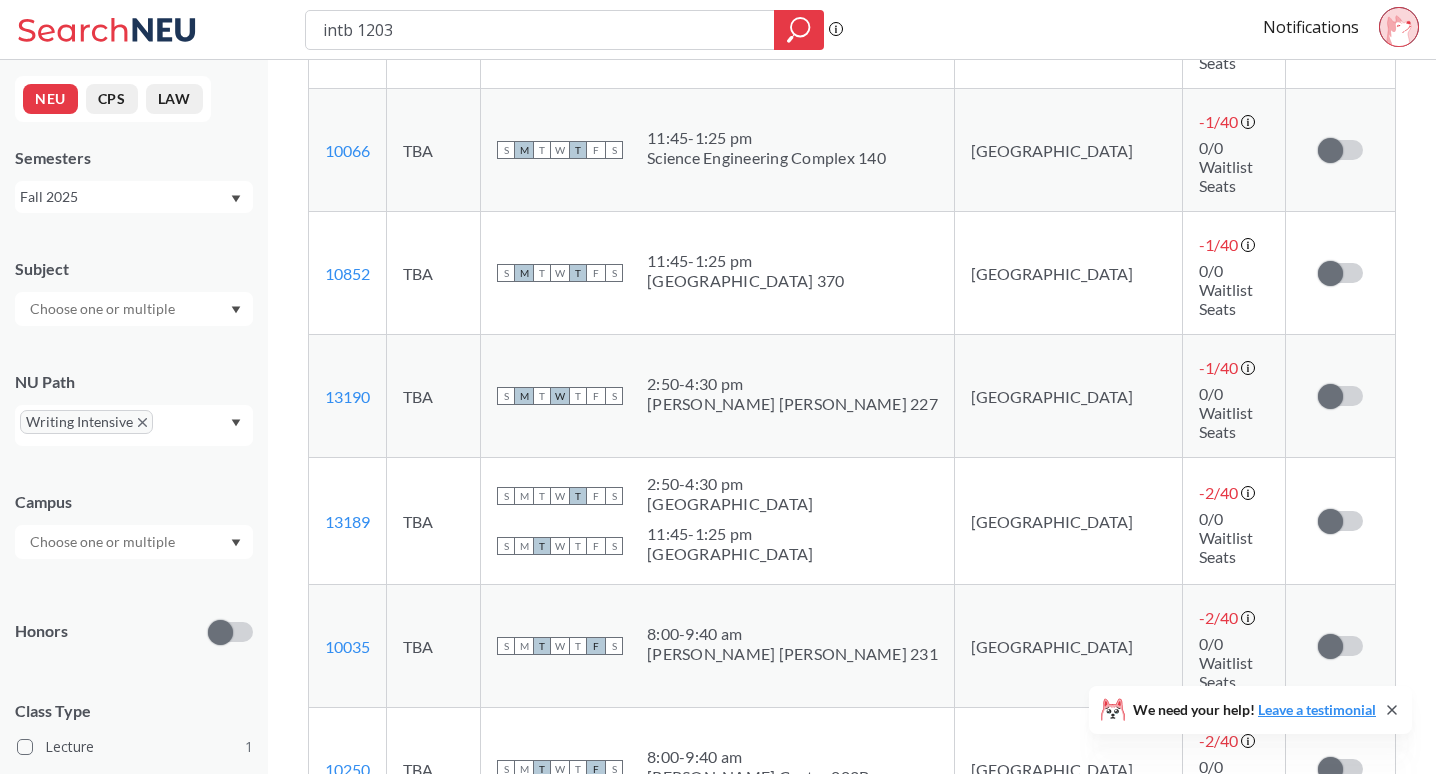 scroll, scrollTop: 1058, scrollLeft: 0, axis: vertical 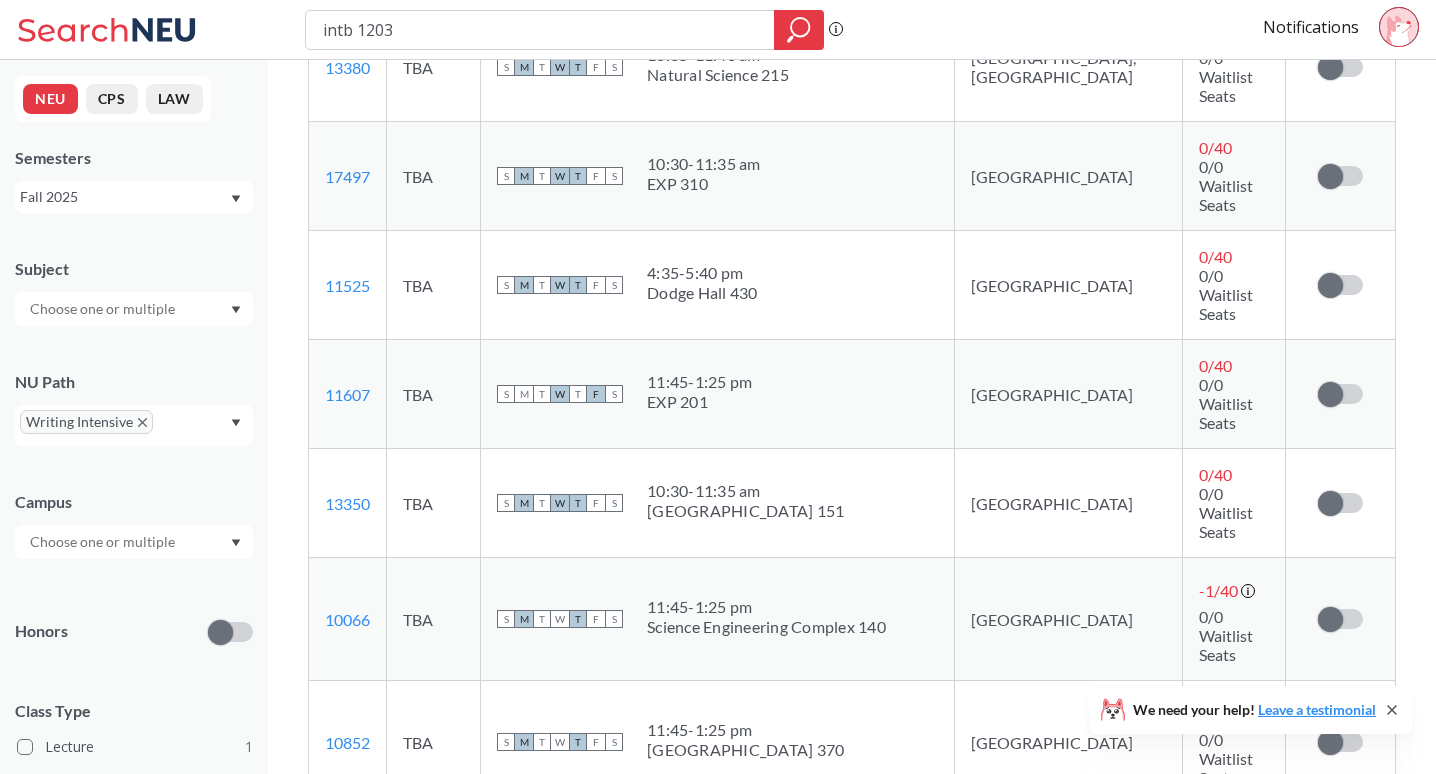 click at bounding box center [1330, 742] 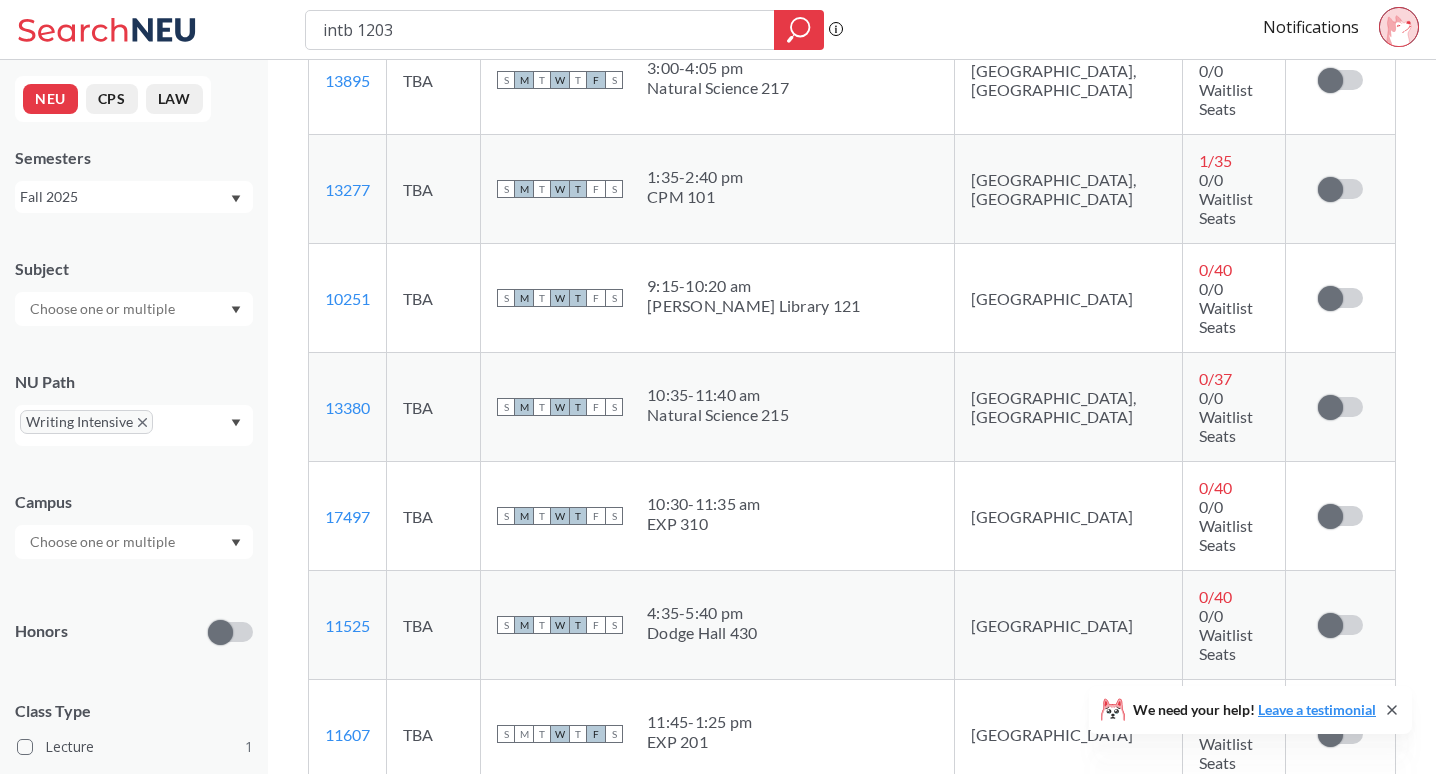 scroll, scrollTop: 1784, scrollLeft: 0, axis: vertical 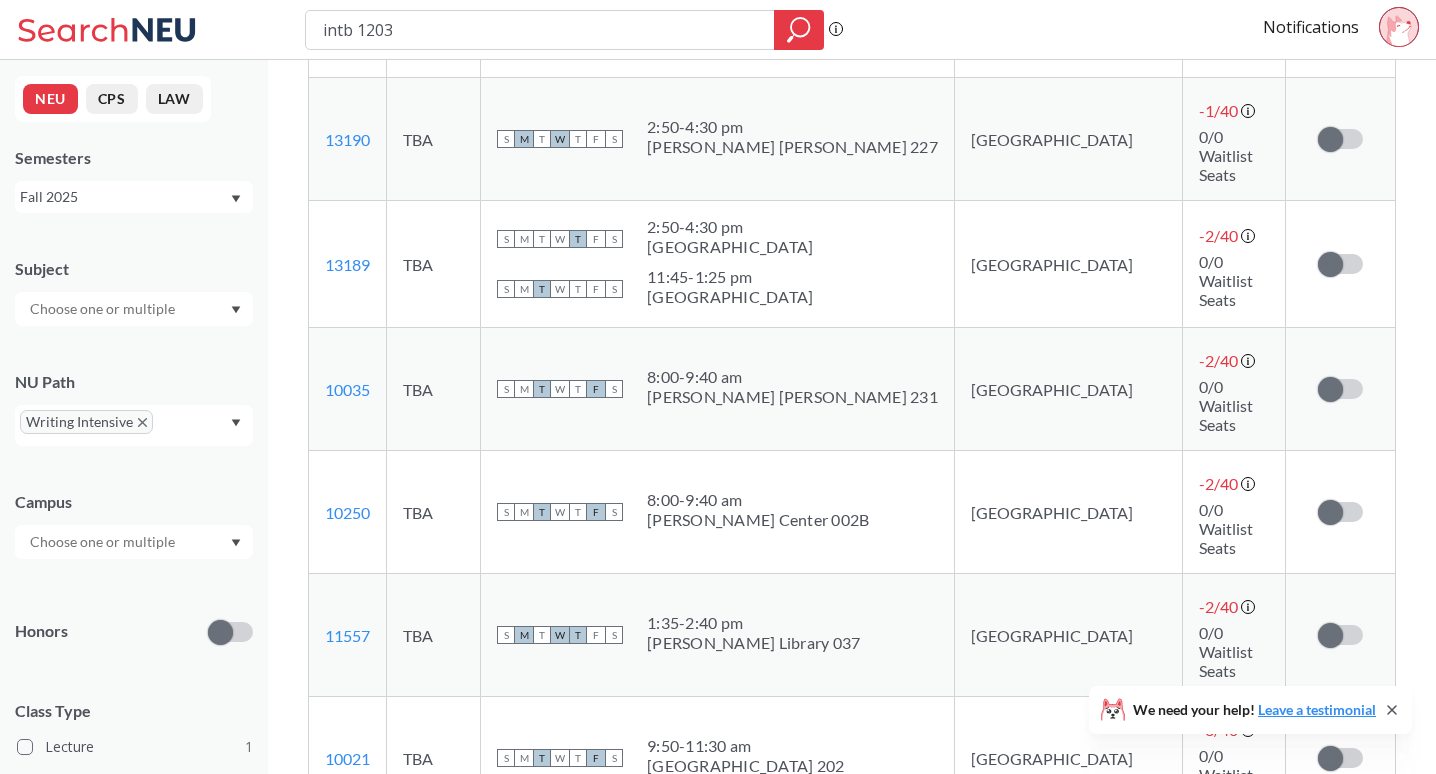 click at bounding box center (1330, 1004) 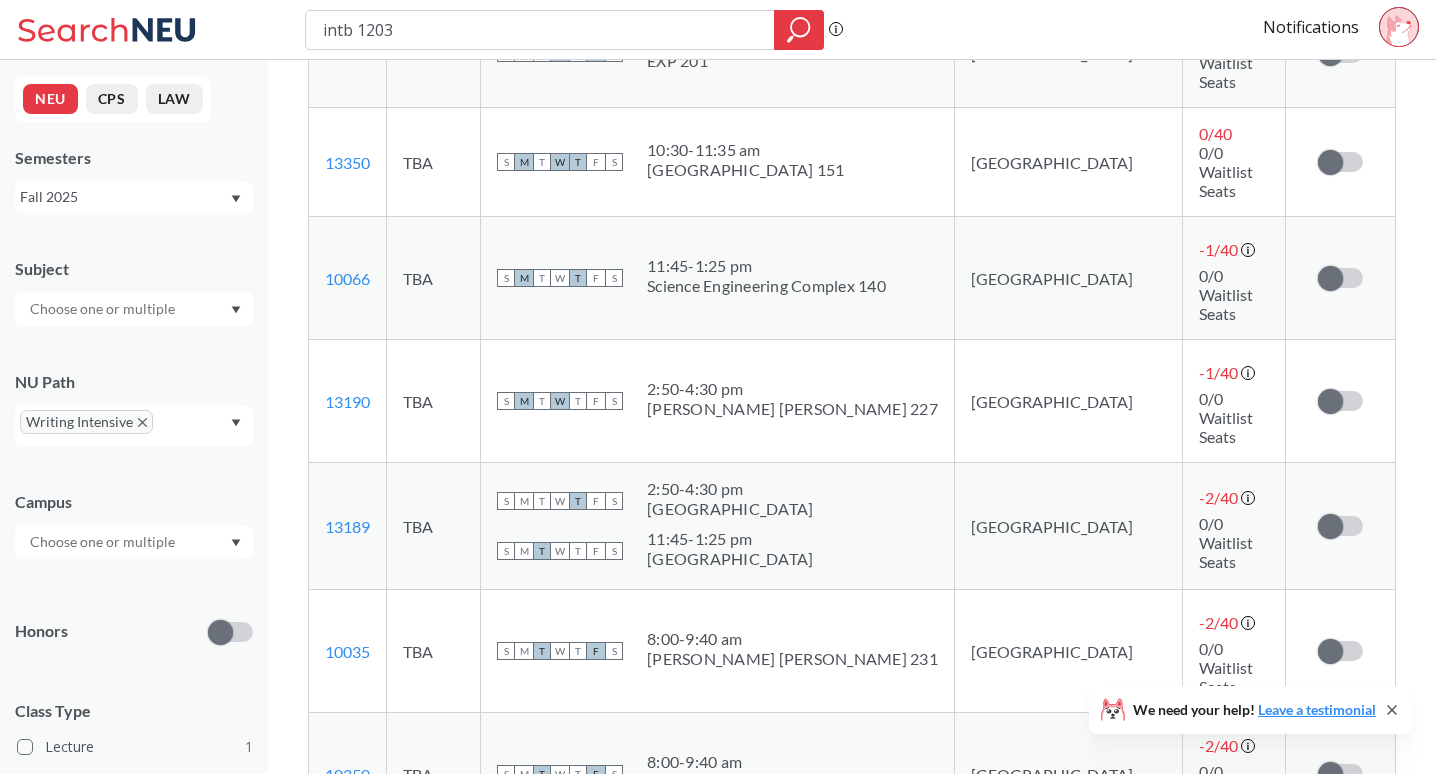 scroll, scrollTop: 1638, scrollLeft: 0, axis: vertical 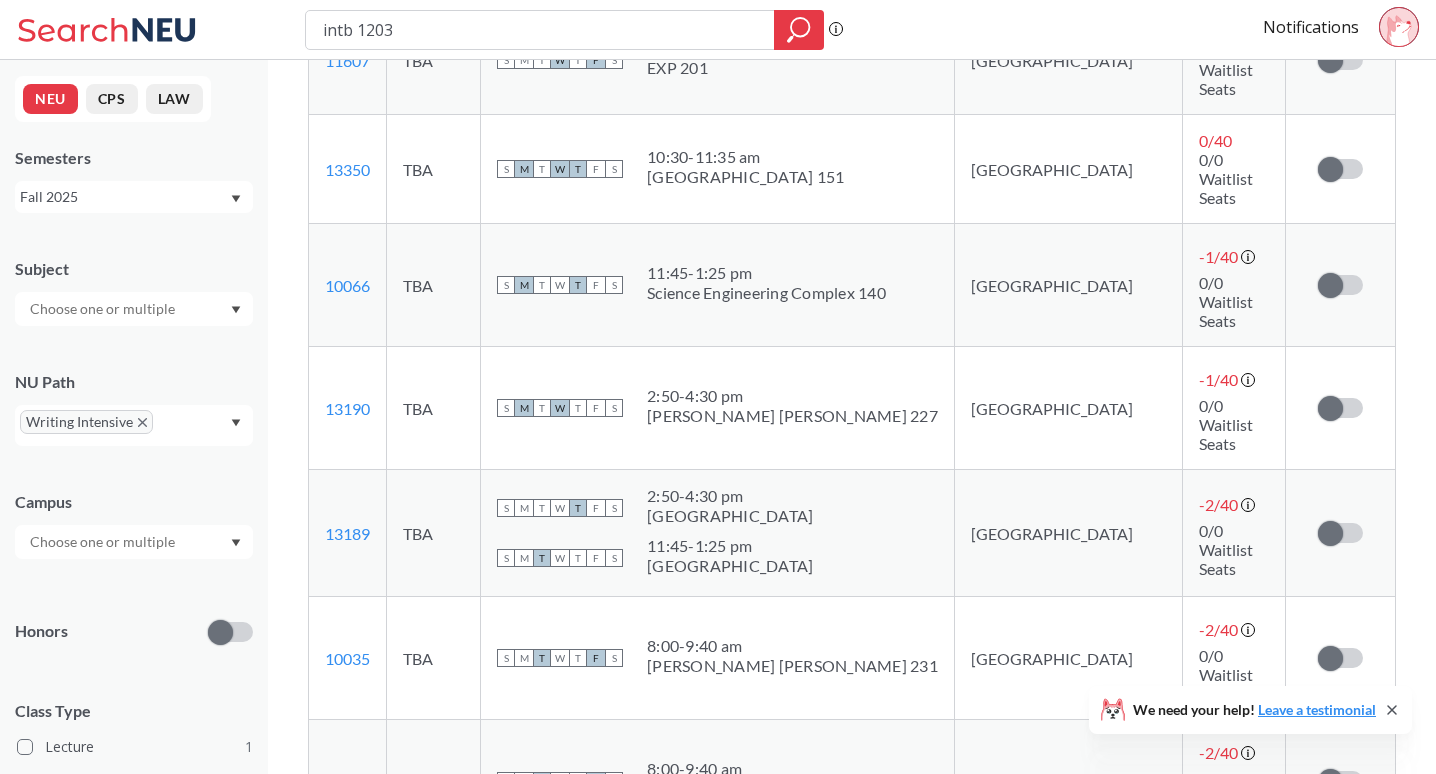 click at bounding box center (1340, 1027) 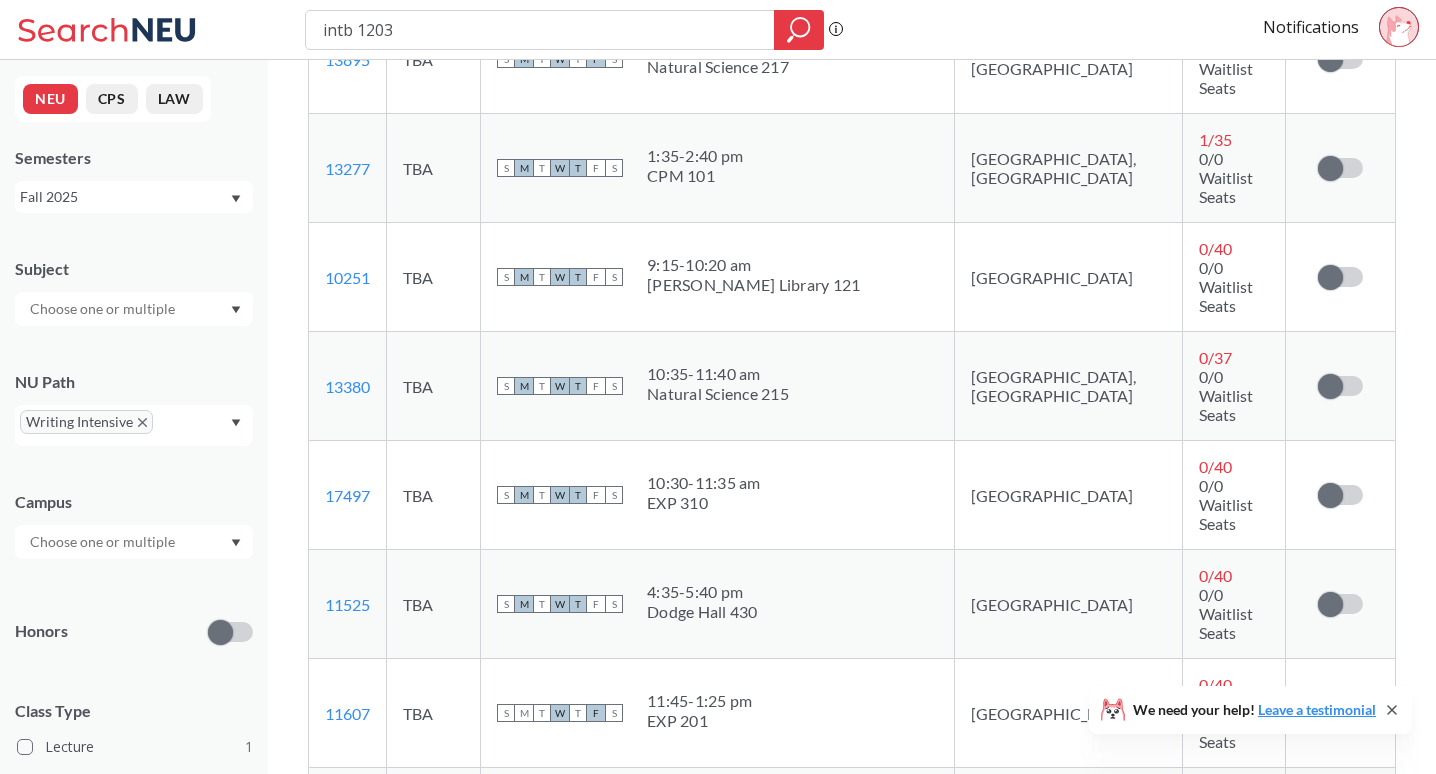 scroll, scrollTop: 1103, scrollLeft: 0, axis: vertical 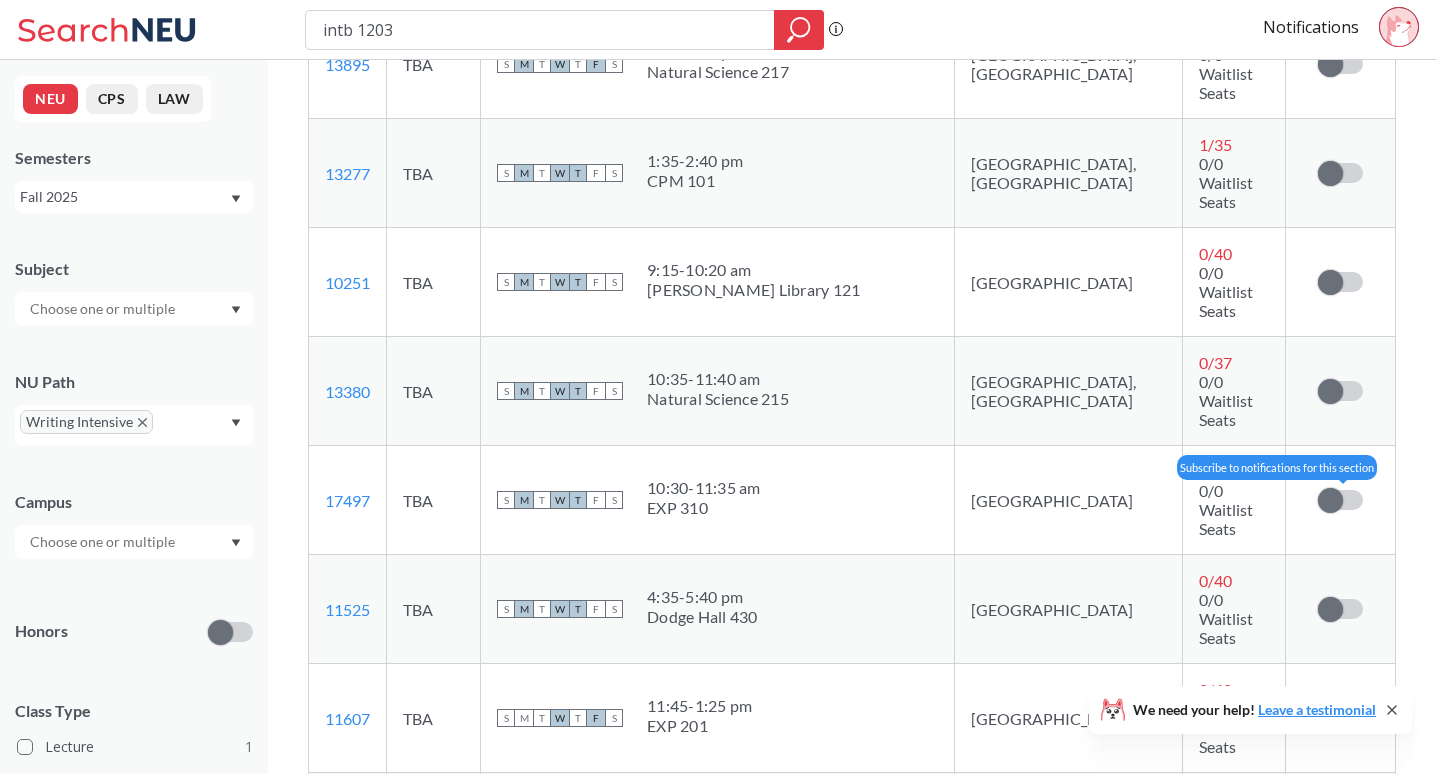 click at bounding box center (1340, 500) 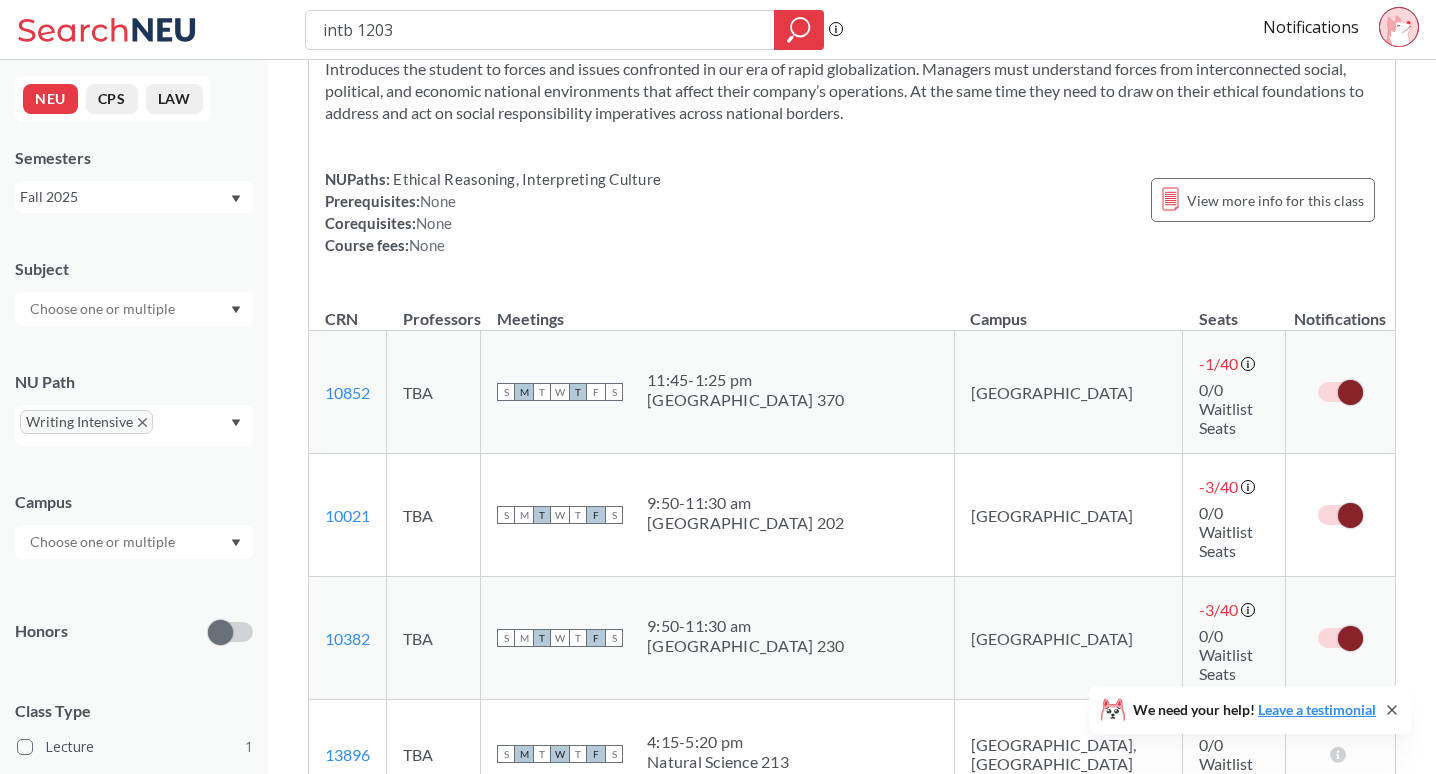 scroll, scrollTop: 193, scrollLeft: 0, axis: vertical 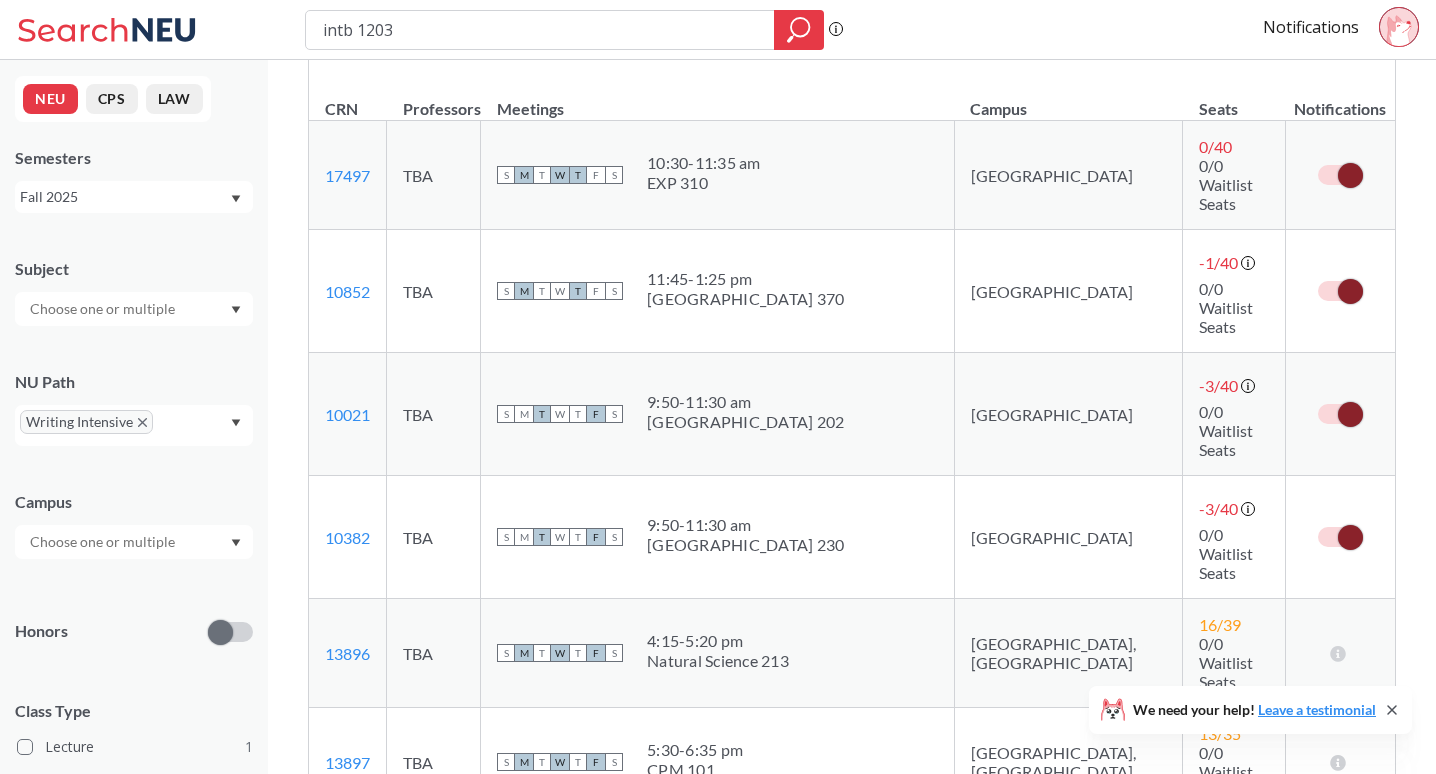 click on "Meetings" at bounding box center [718, 99] 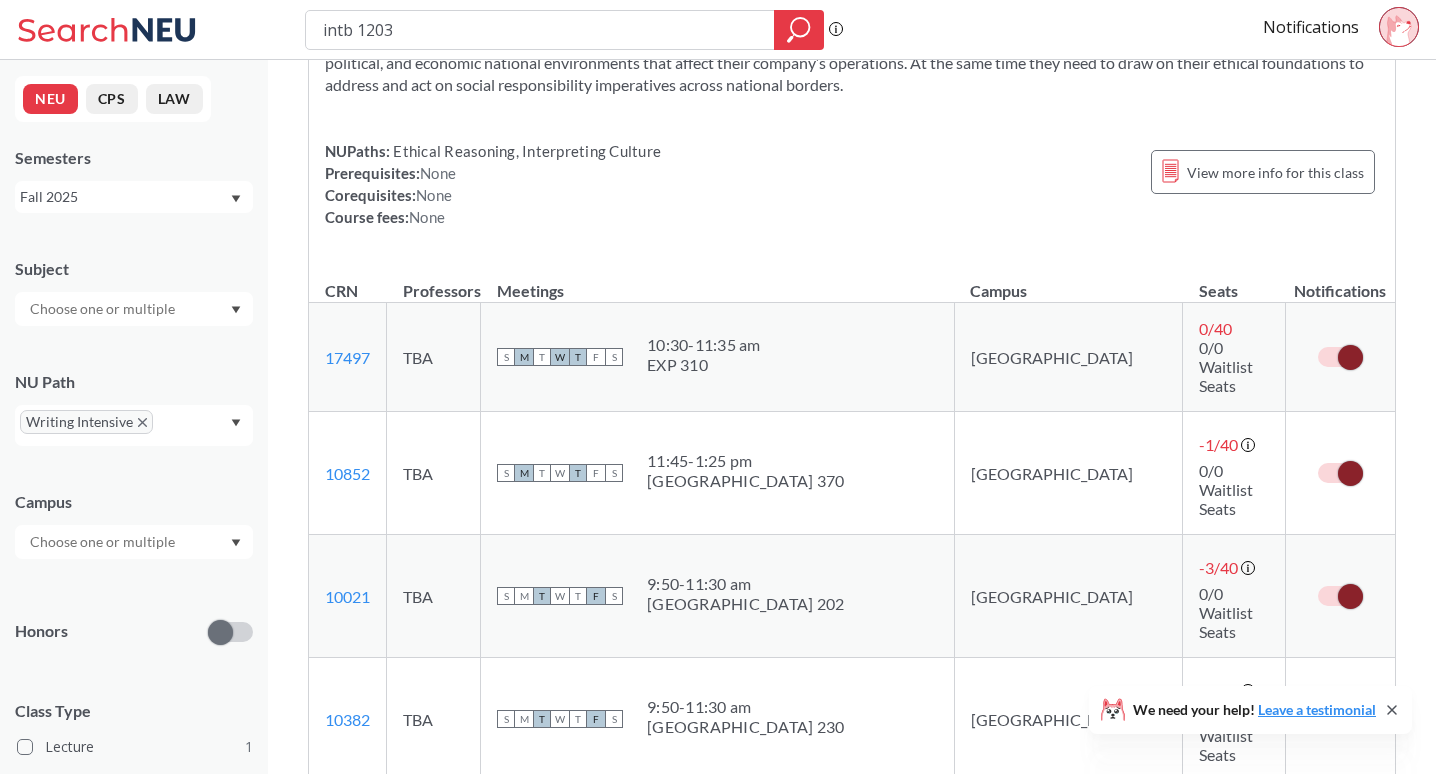 scroll, scrollTop: 0, scrollLeft: 0, axis: both 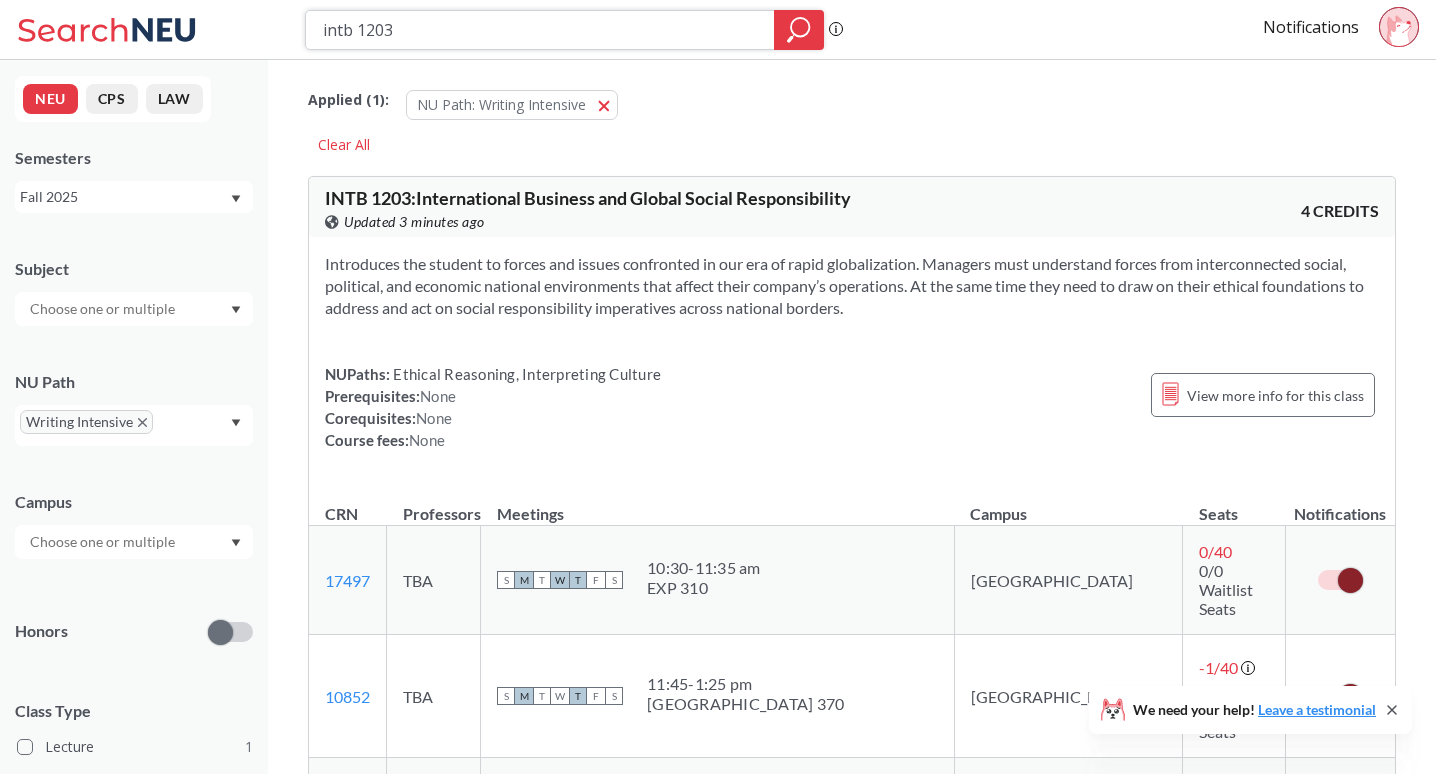 drag, startPoint x: 449, startPoint y: 27, endPoint x: 215, endPoint y: 22, distance: 234.0534 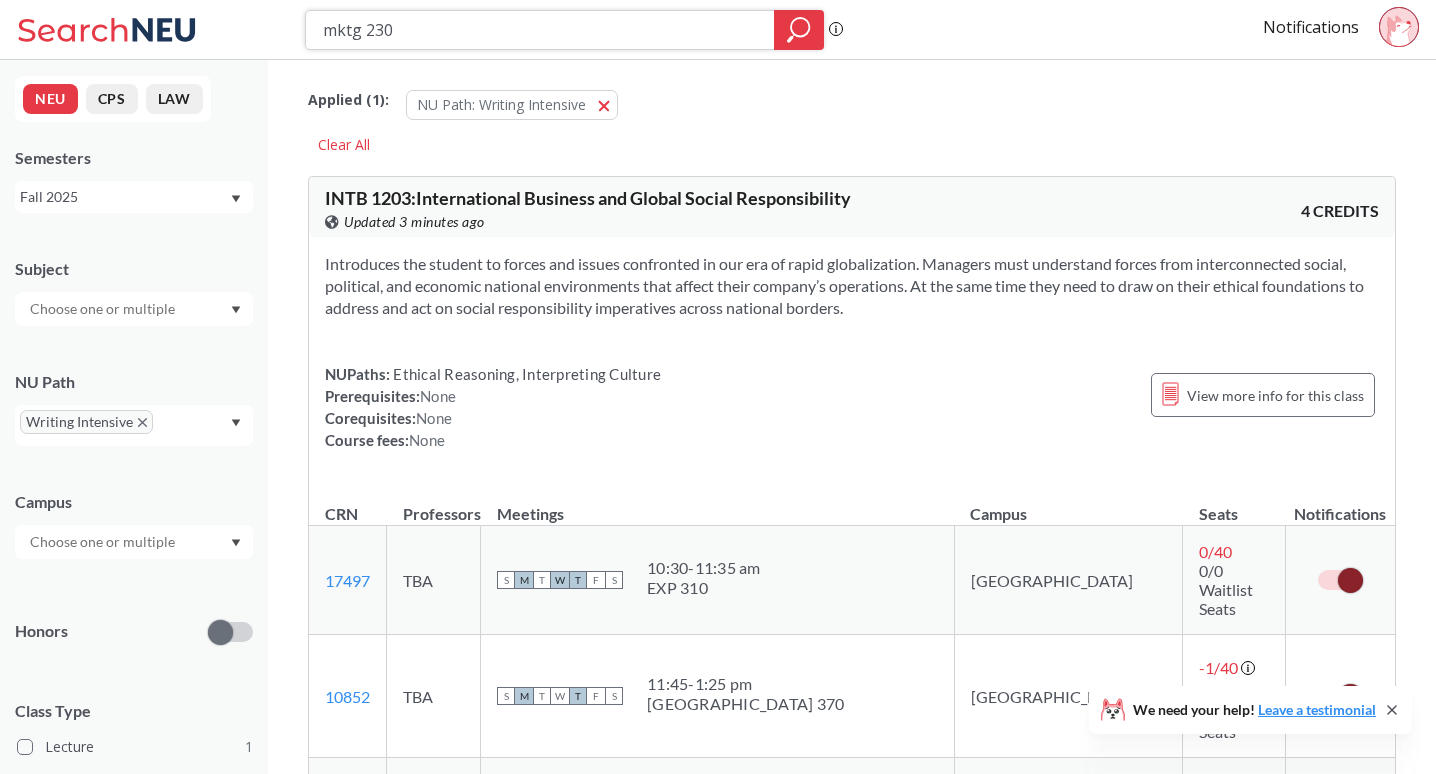 type on "mktg 2301" 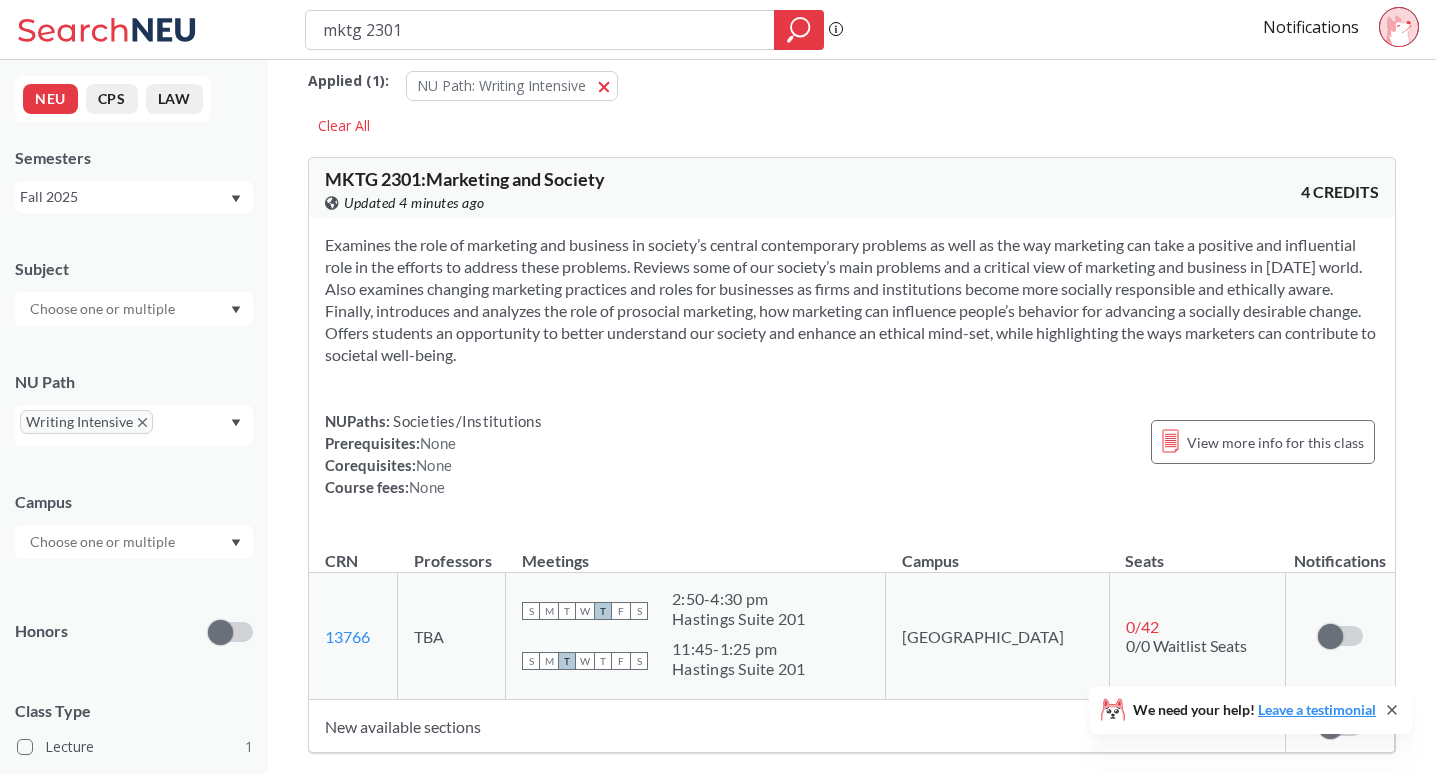 scroll, scrollTop: 13, scrollLeft: 0, axis: vertical 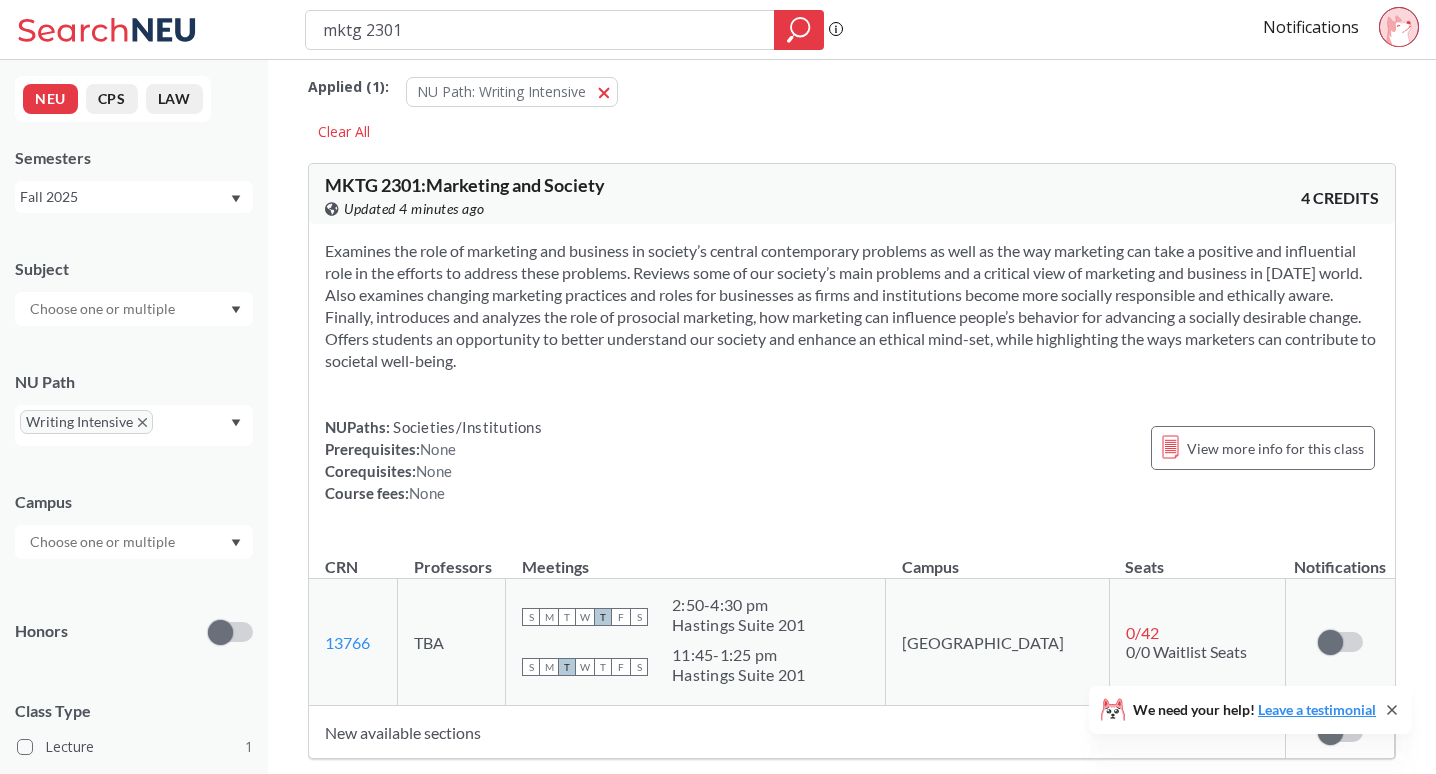 click on "mktg 2301" at bounding box center (540, 30) 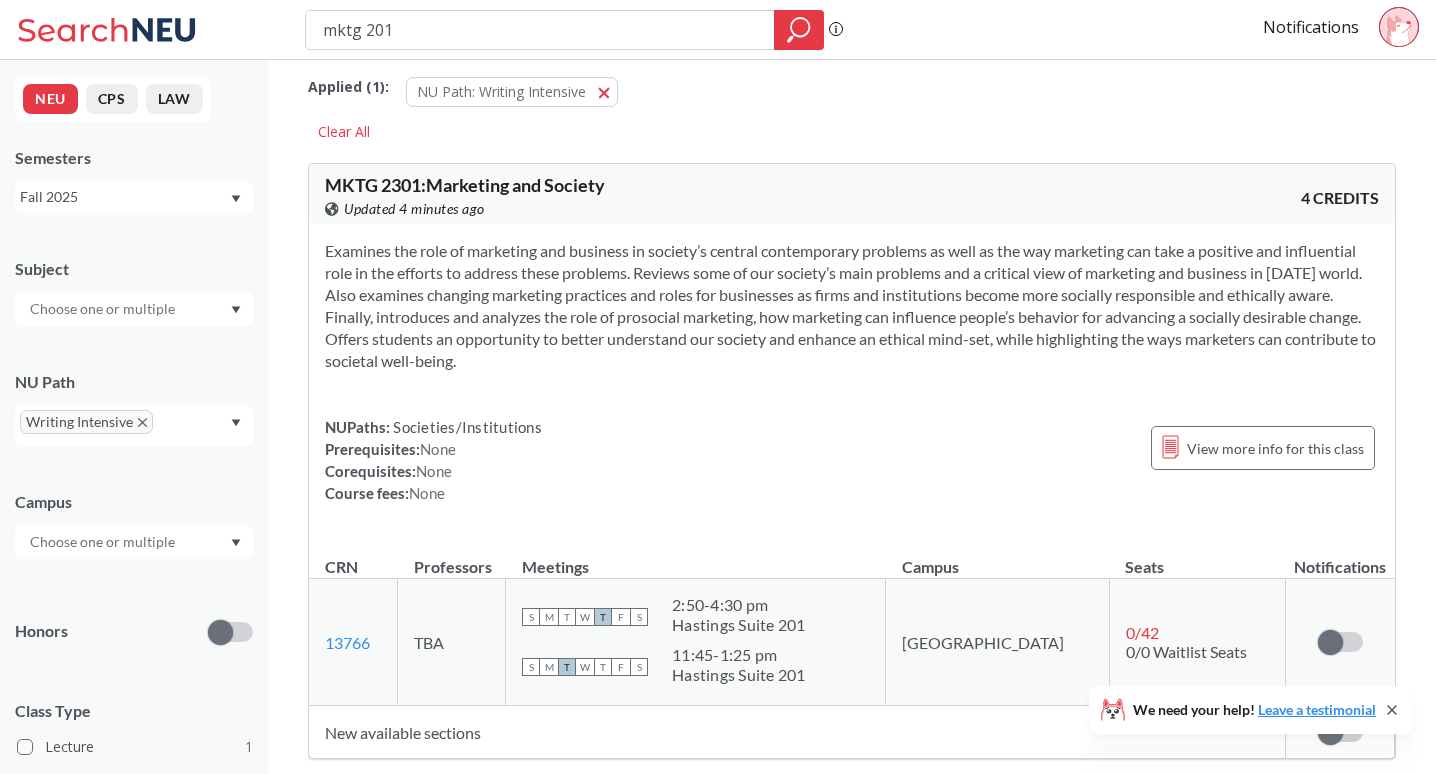 type on "mktg 2201" 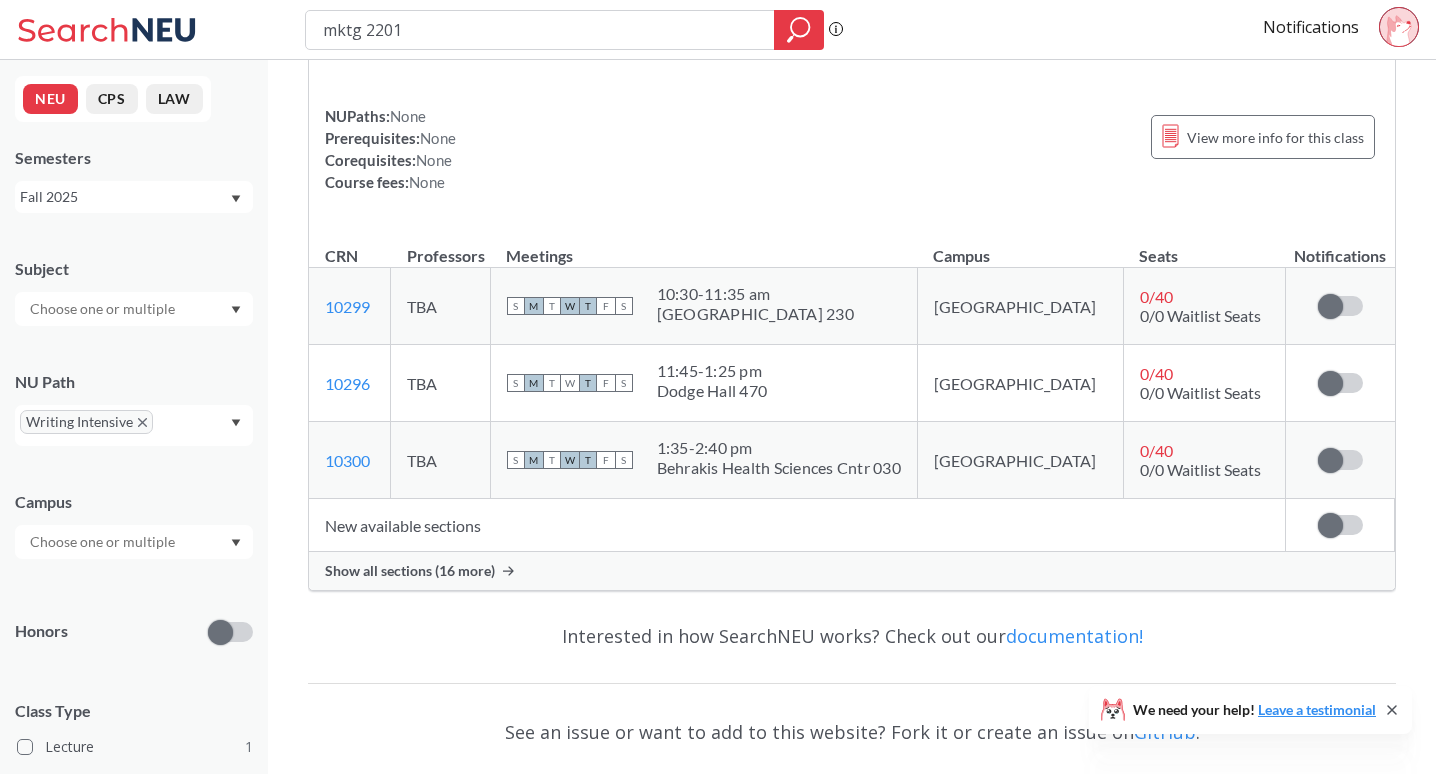 scroll, scrollTop: 284, scrollLeft: 0, axis: vertical 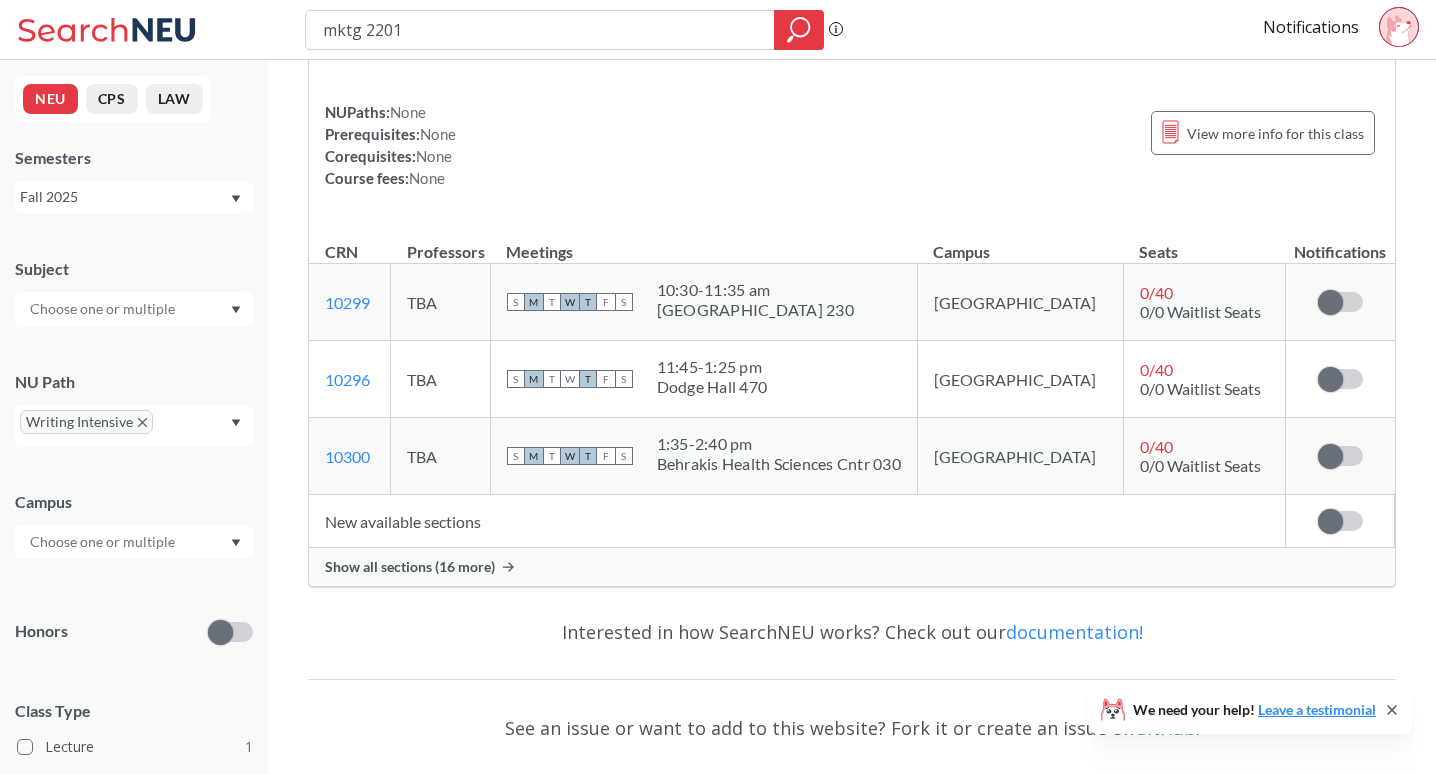 click on "Show all sections (16 more)" at bounding box center (410, 567) 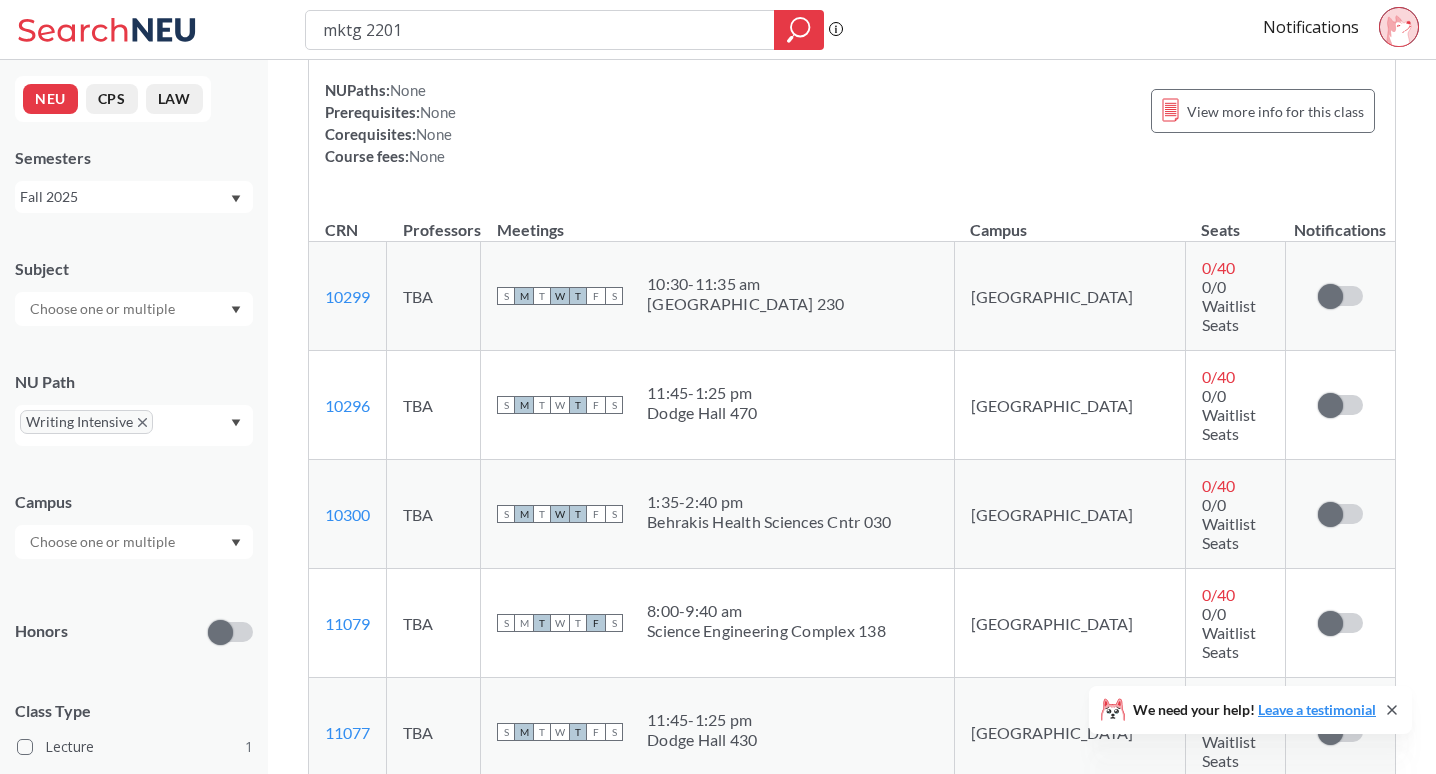 scroll, scrollTop: 291, scrollLeft: 0, axis: vertical 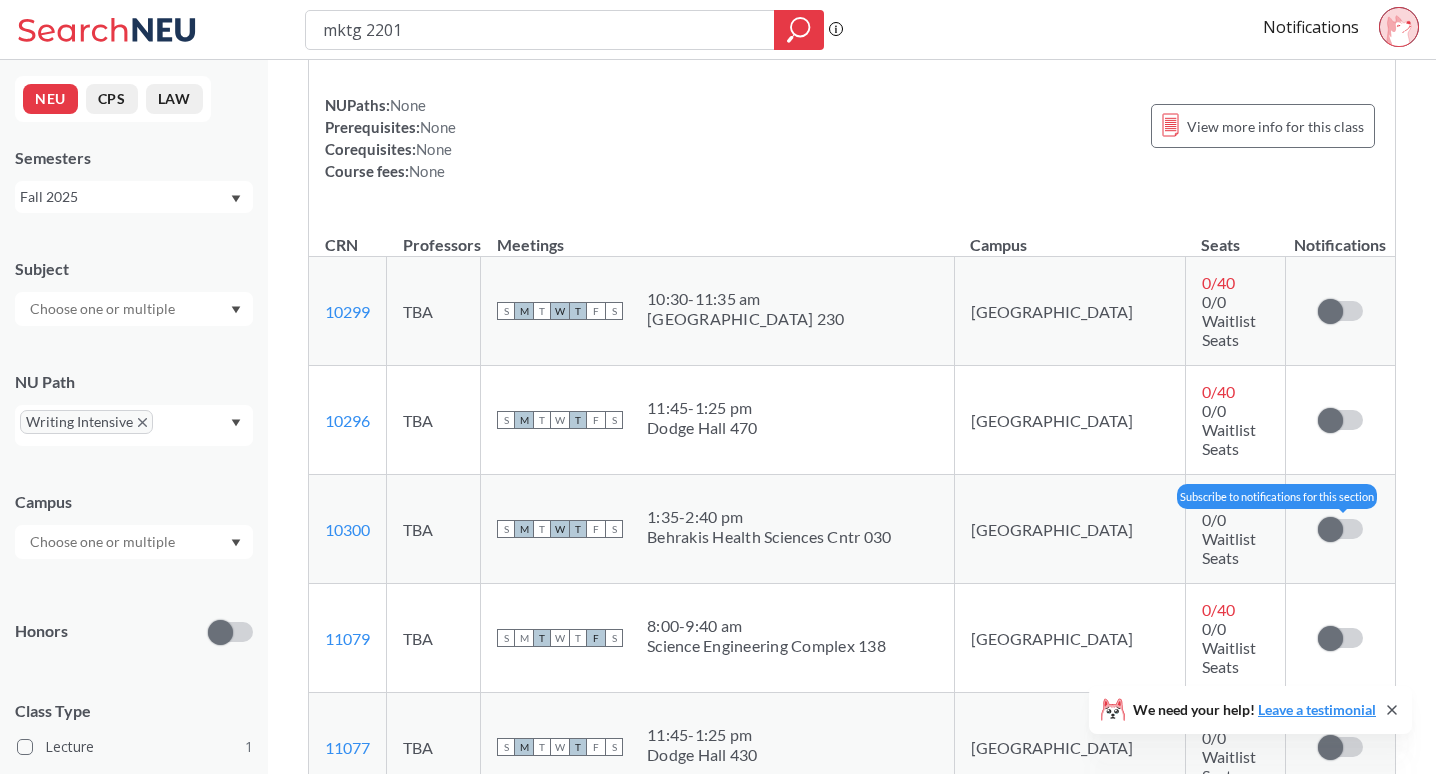 click at bounding box center (1330, 529) 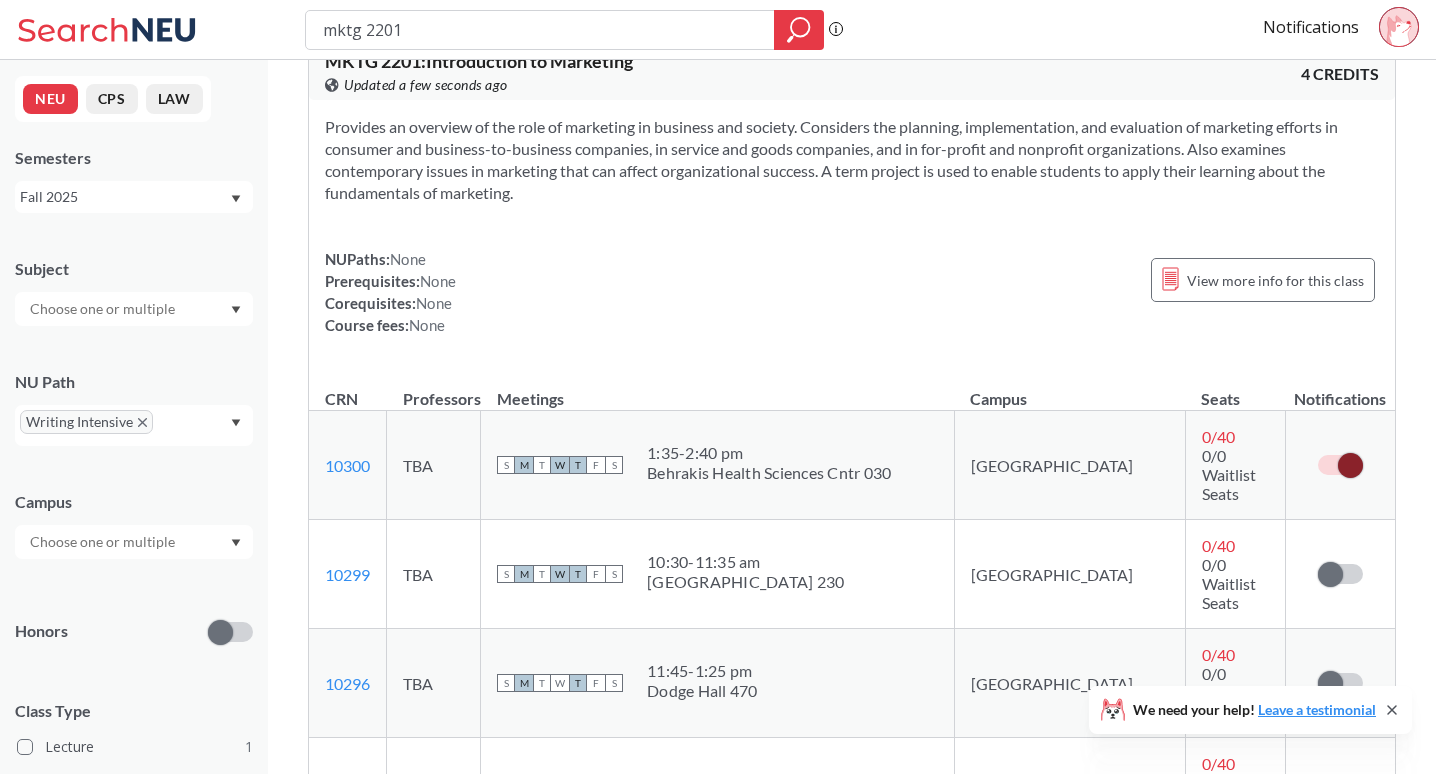 scroll, scrollTop: 1552, scrollLeft: 0, axis: vertical 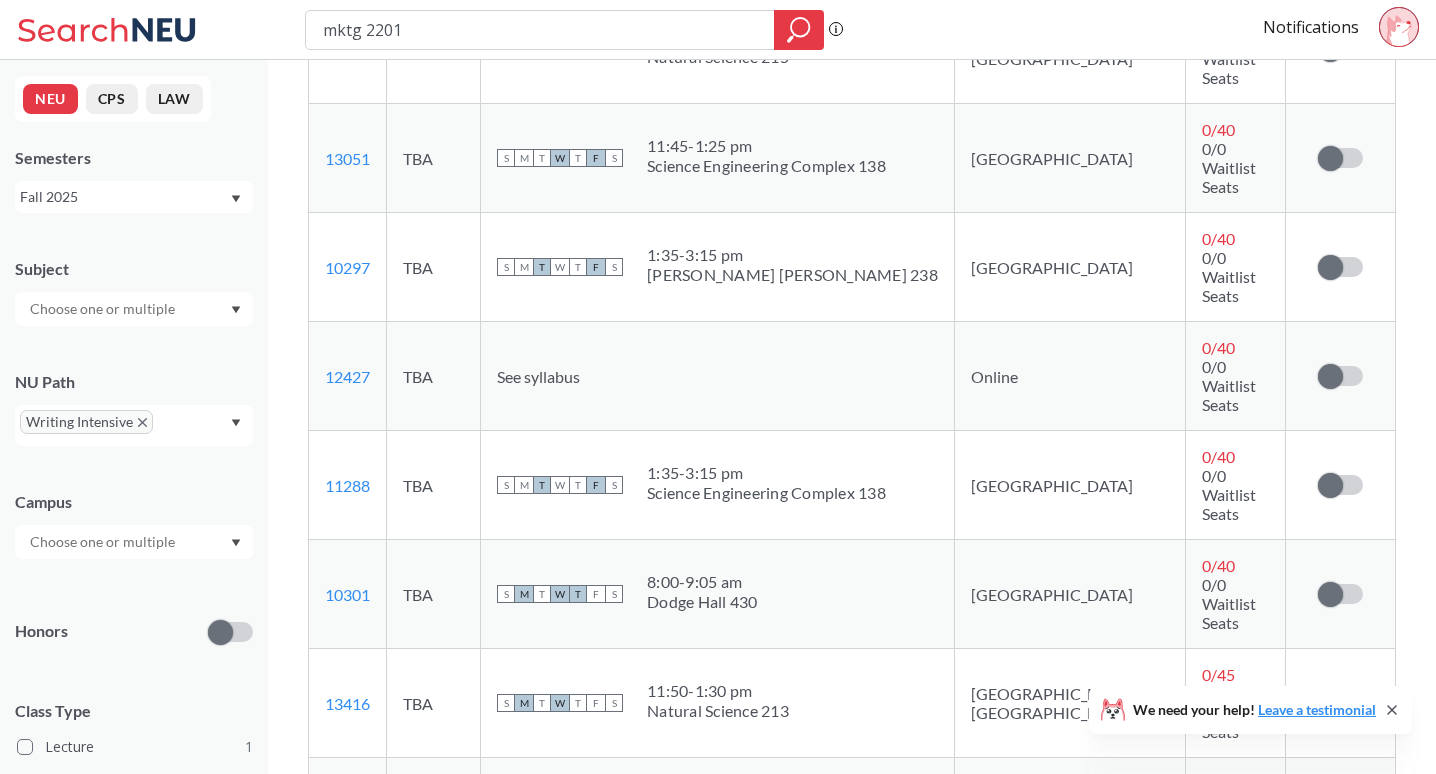 click at bounding box center (1340, 921) 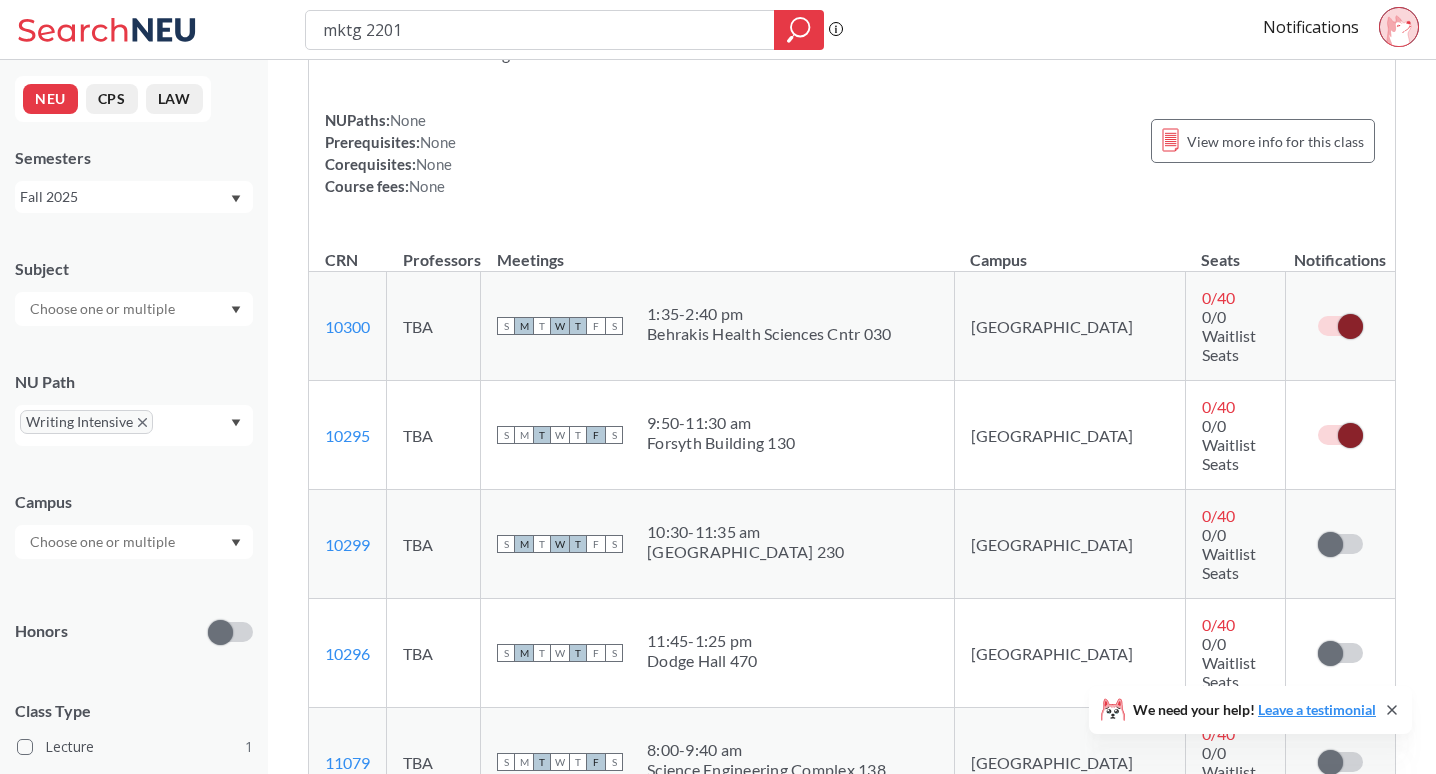 scroll, scrollTop: 942, scrollLeft: 0, axis: vertical 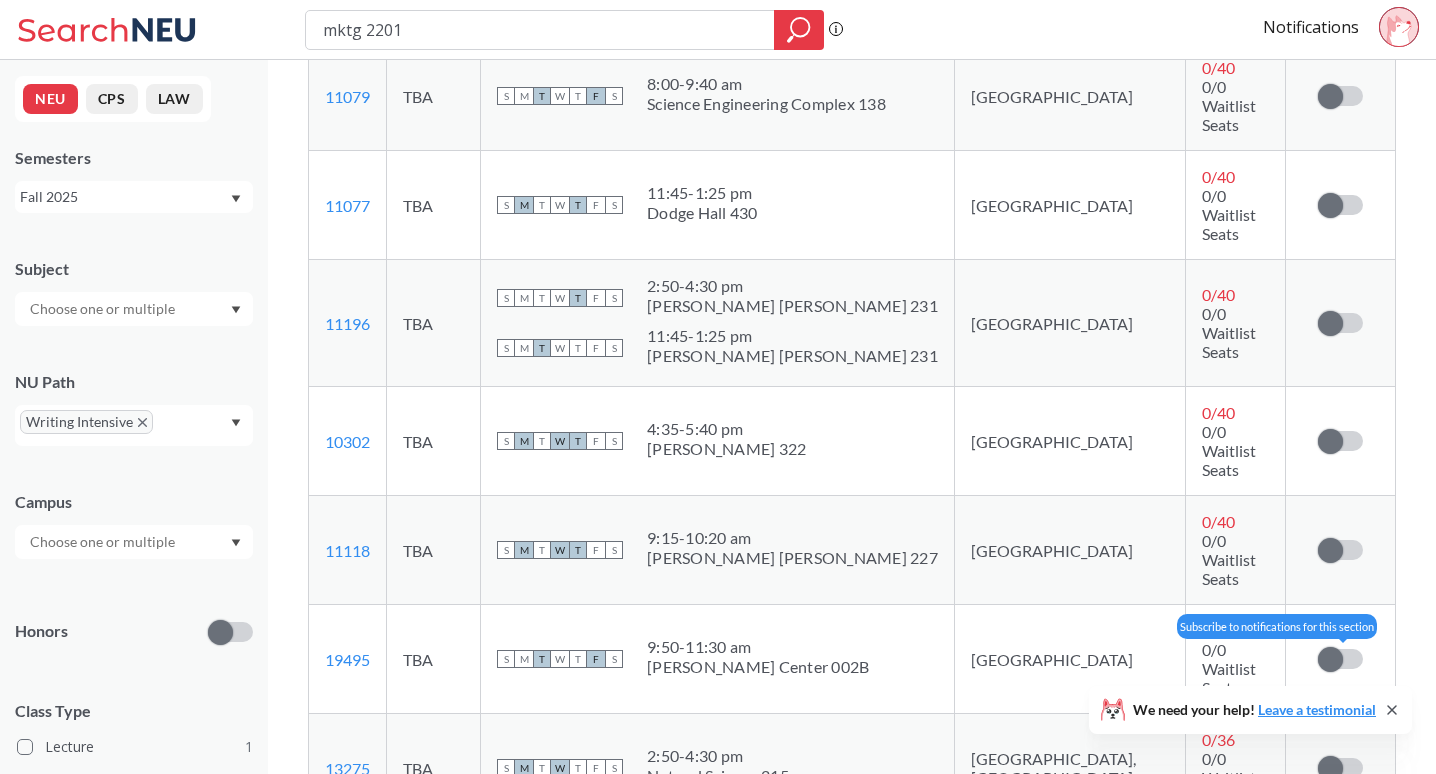 click at bounding box center [1330, 659] 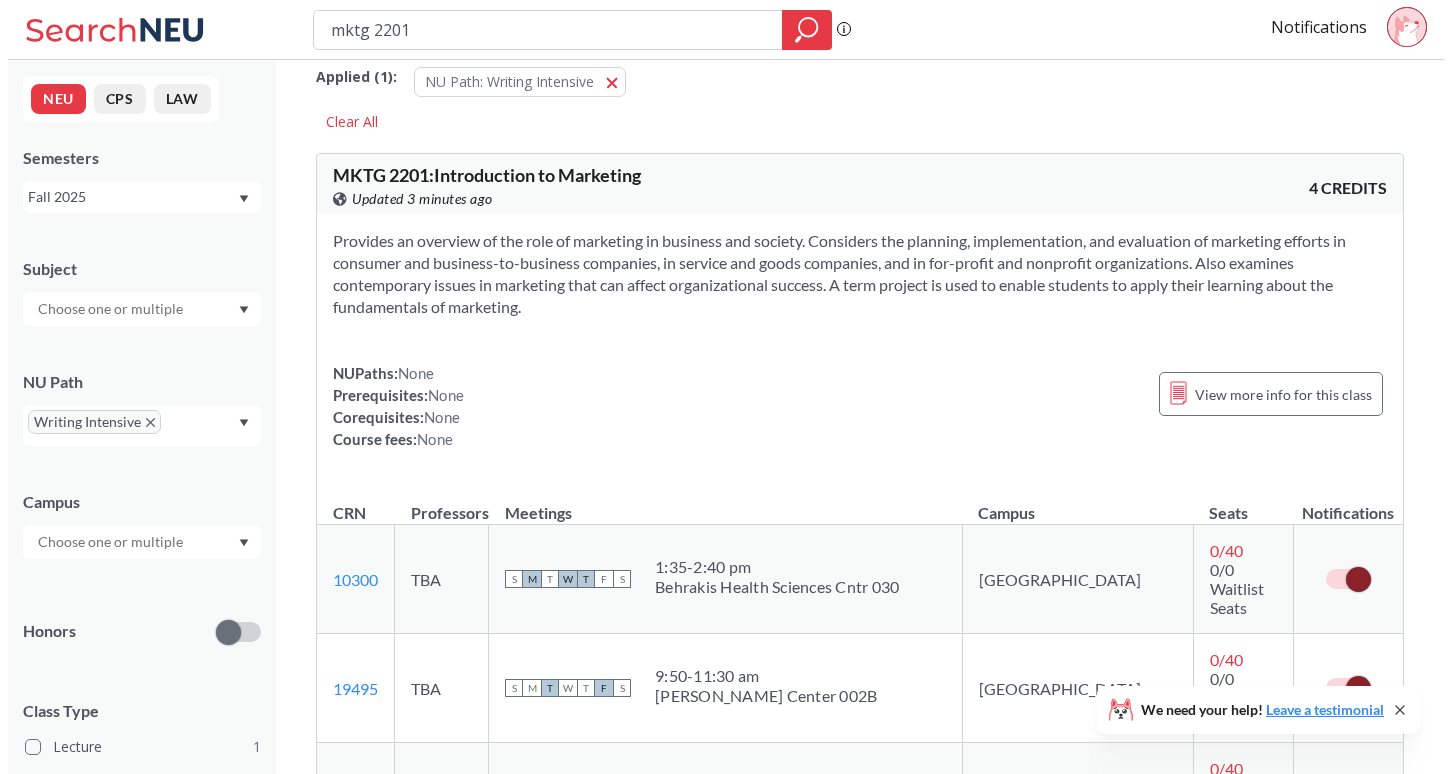 scroll, scrollTop: 0, scrollLeft: 0, axis: both 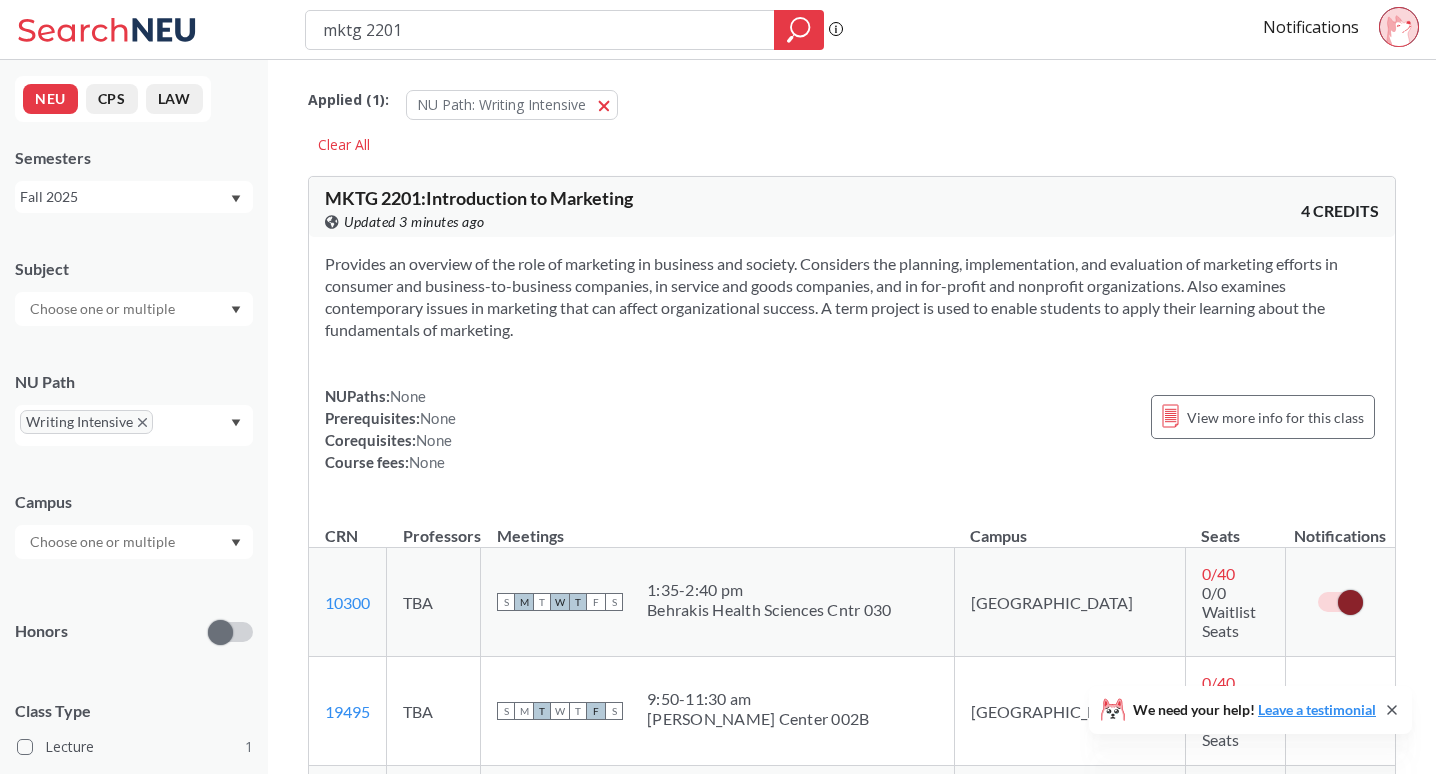 click 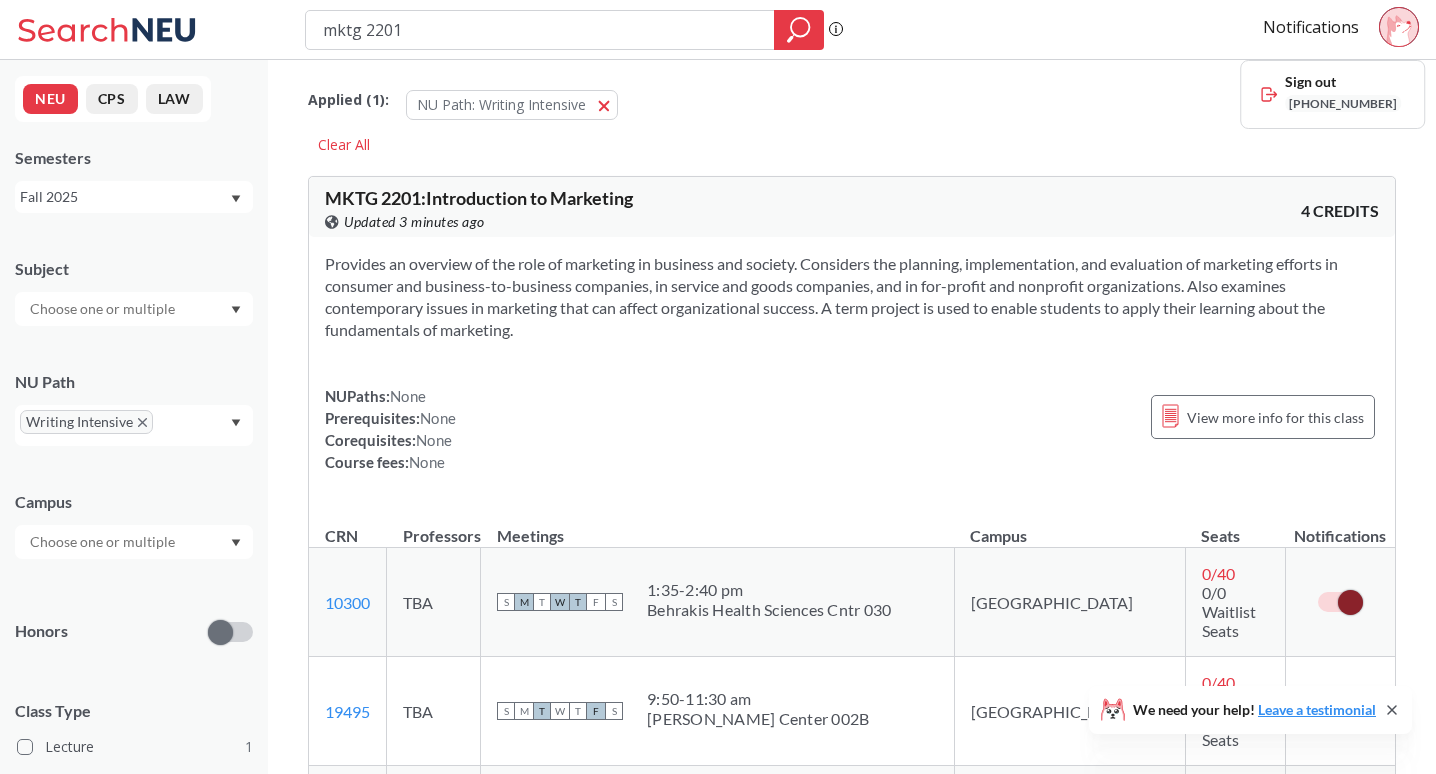 click on "Applied ( 1 ): NU Path: Writing Intensive Writing Intensive Clear All" at bounding box center (852, 115) 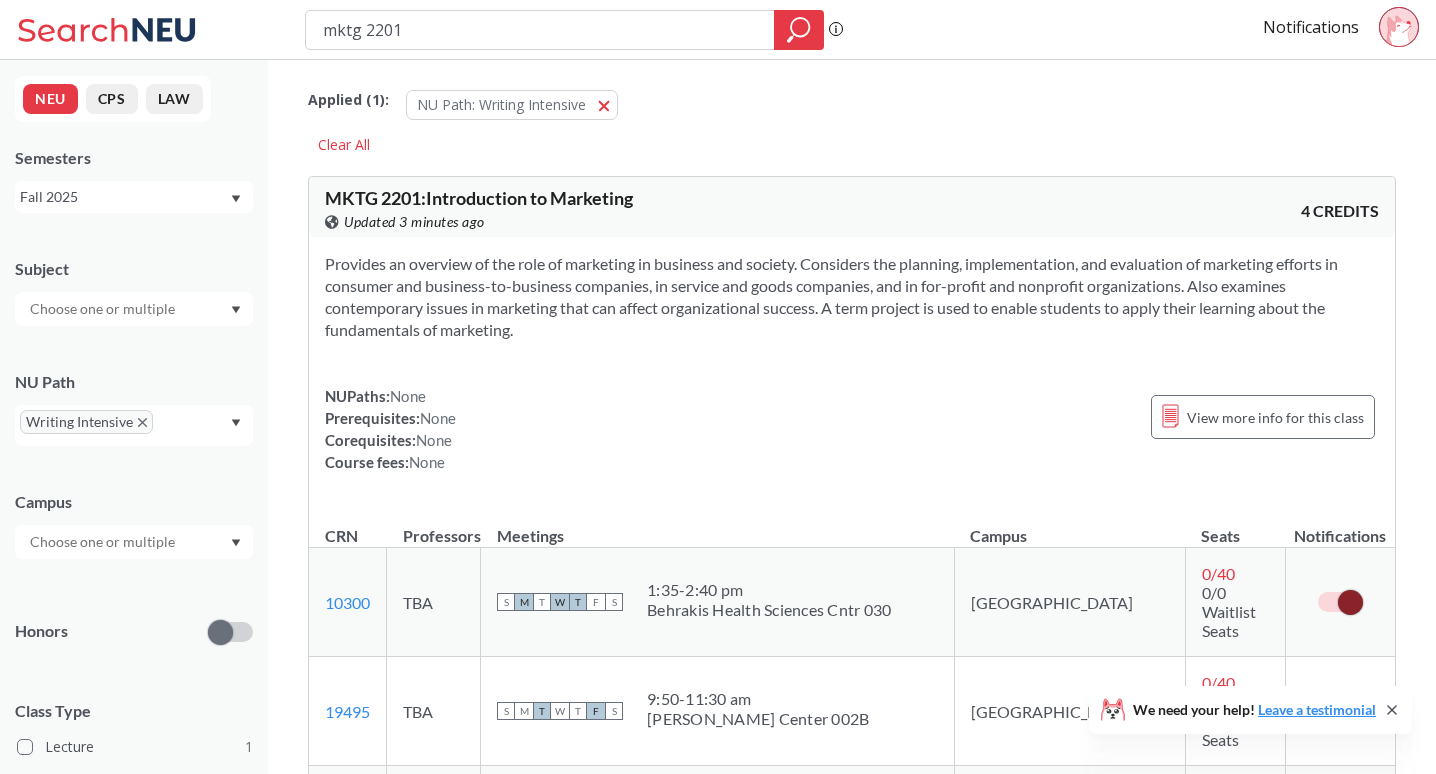 click on "MKTG   2201 :  Introduction to Marketing View this course on Banner. Updated 3 minutes ago 4 CREDITS
Provides an overview of the role of marketing in business and society. Considers the planning, implementation, and evaluation of marketing efforts in consumer and business-to-business companies, in service and goods companies, and in for-profit and nonprofit organizations. Also examines contemporary issues in marketing that can affect organizational success. A term project is used to enable students to apply their learning about the fundamentals of marketing.
NUPaths:  None Prerequisites:  None Corequisites:  None Course fees:  None View more info for this class CRN  Professors   Meetings   Campus   Seats   Notifications  10300 View this section on Banner. TBA S M T W T F S 1:35 - 2:40 pm Behrakis Health Sciences Cntr 030 Boston 0 / 40 0/0 Waitlist Seats 19495 View this section on Banner. TBA S M T W T F S 9:50 - 11:30 am Knowles Center 002B Boston 0 / 40 0/0 Waitlist Seats 10295 TBA S M T W T F S -" at bounding box center (852, 1452) 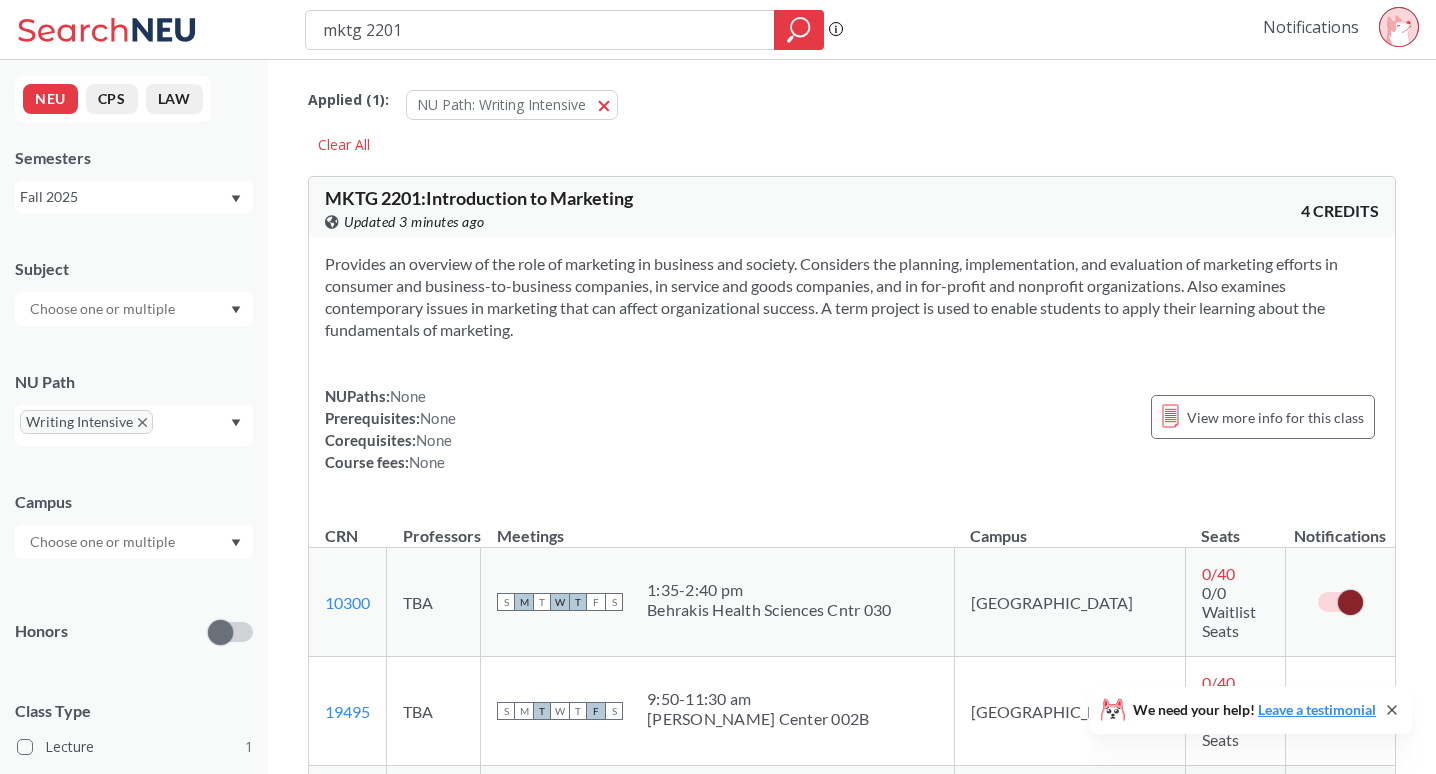 click on "Notifications" at bounding box center (1311, 27) 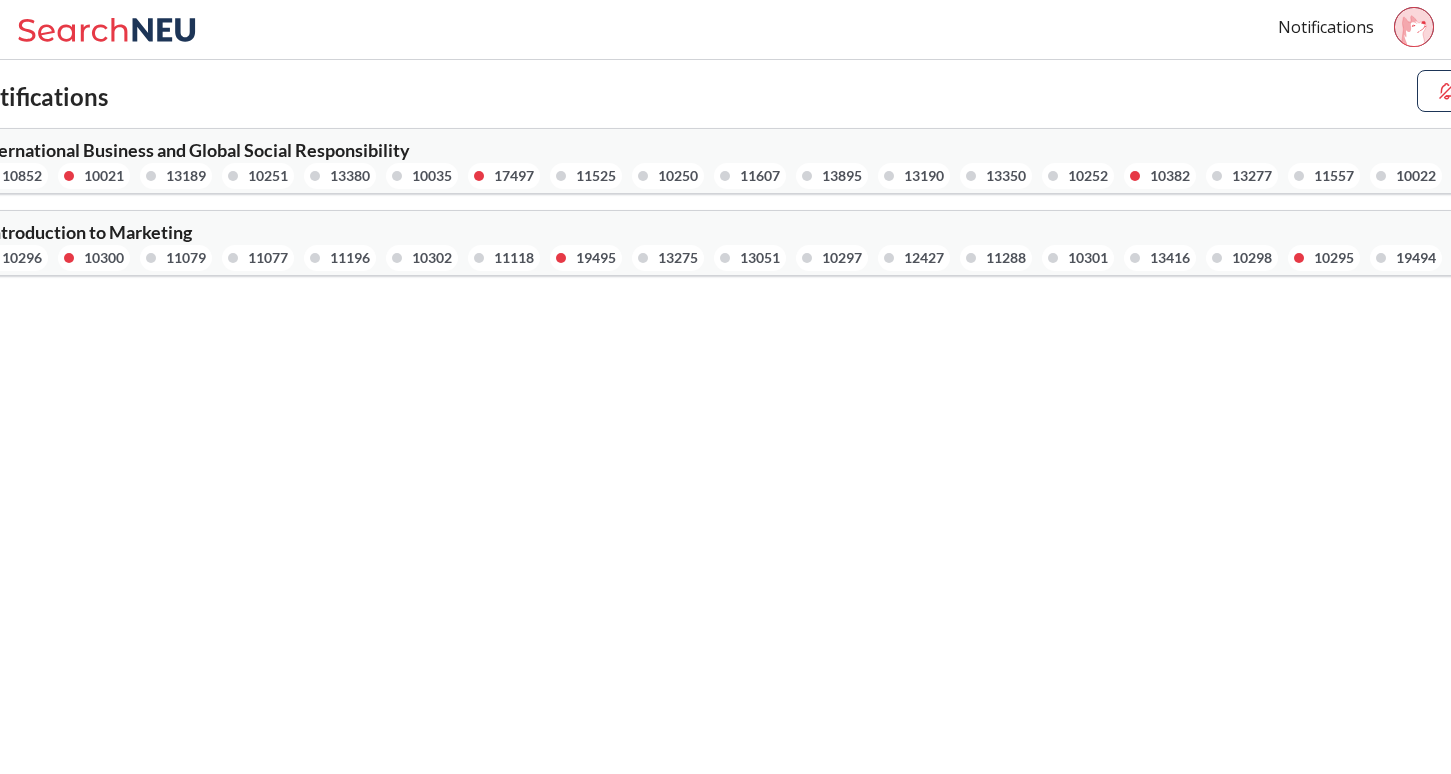 click 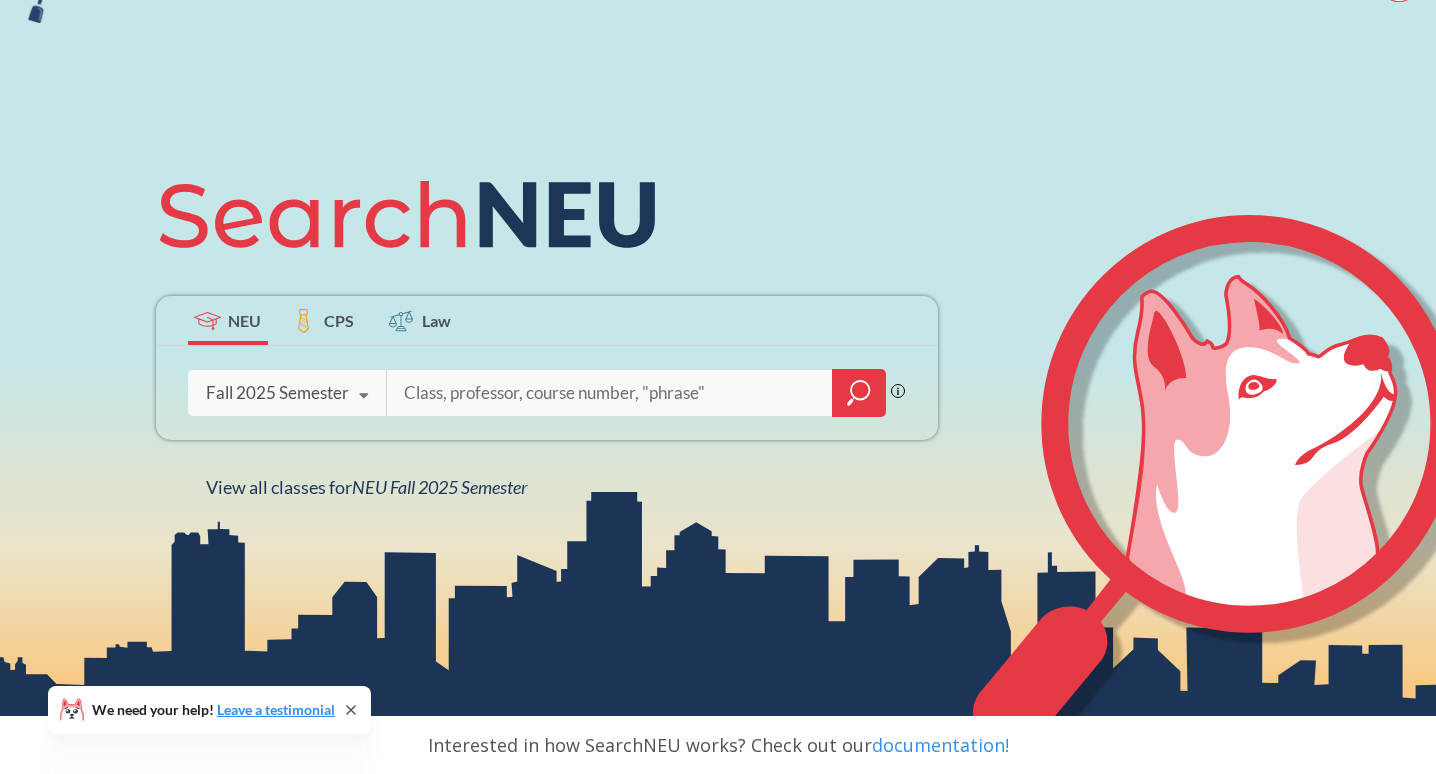 scroll, scrollTop: 28, scrollLeft: 0, axis: vertical 